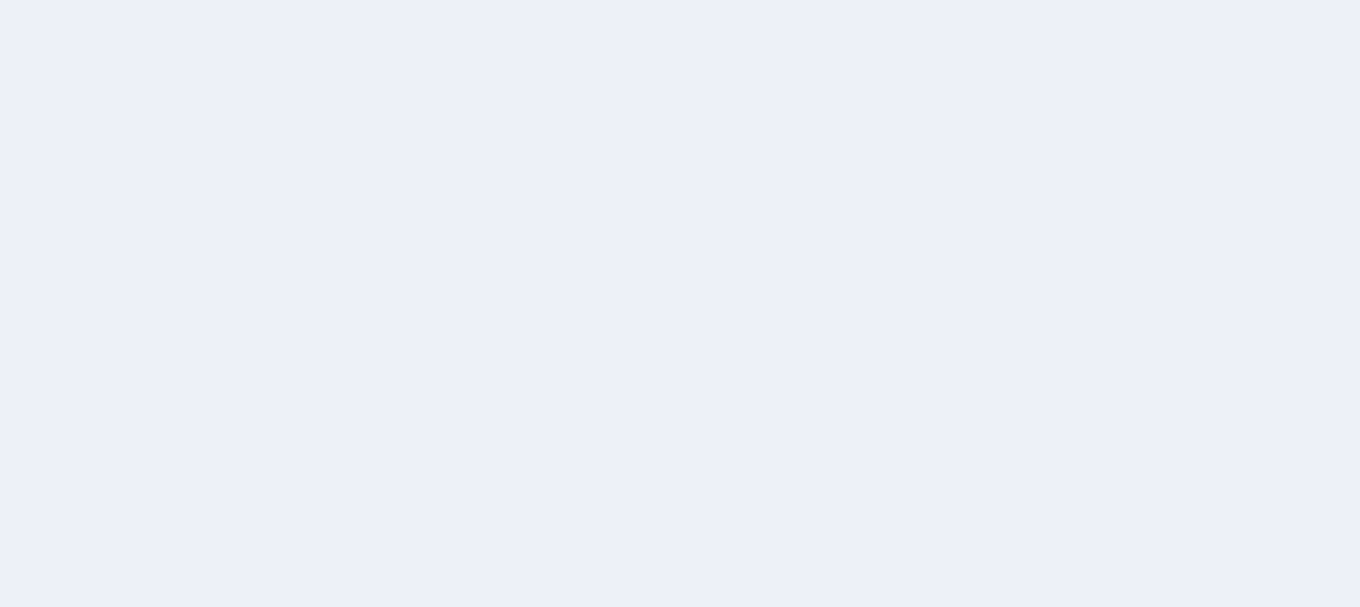 scroll, scrollTop: 0, scrollLeft: 0, axis: both 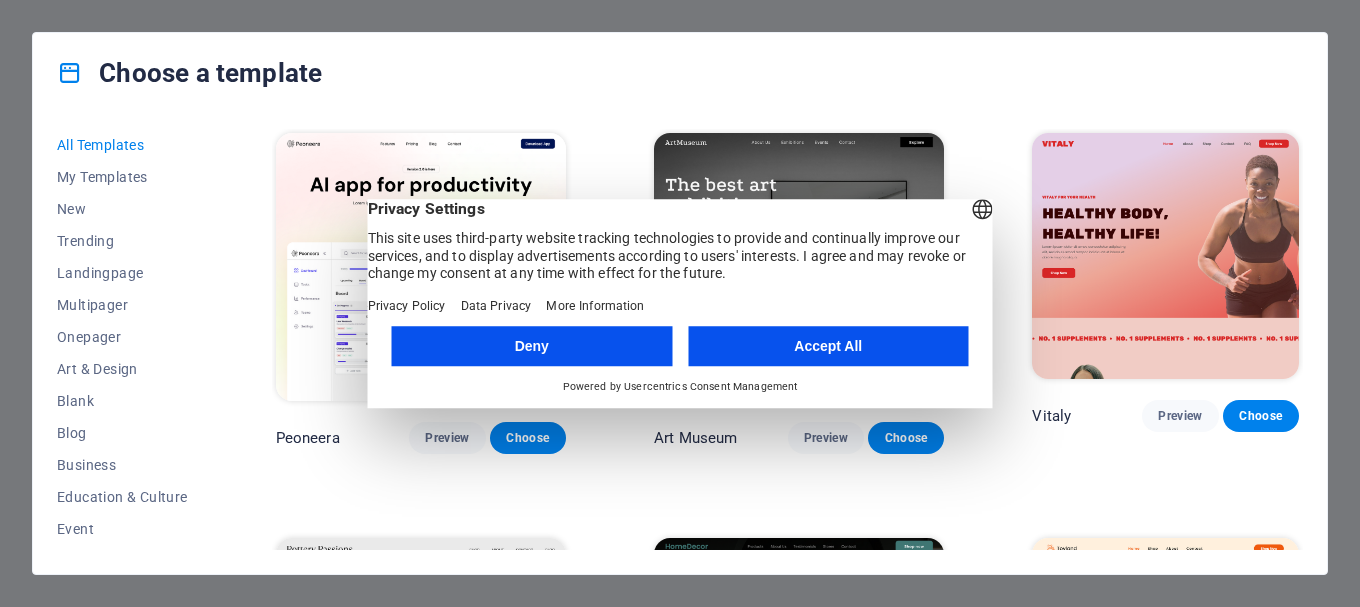 click on "Accept All" at bounding box center [828, 346] 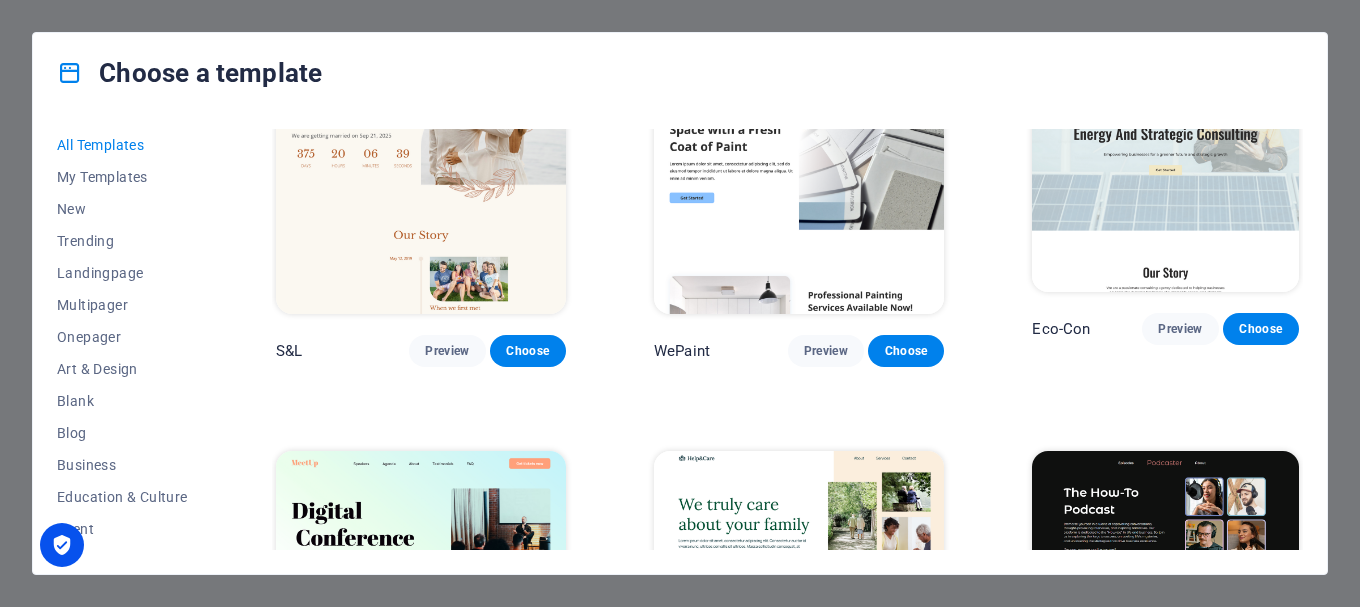 scroll, scrollTop: 1100, scrollLeft: 0, axis: vertical 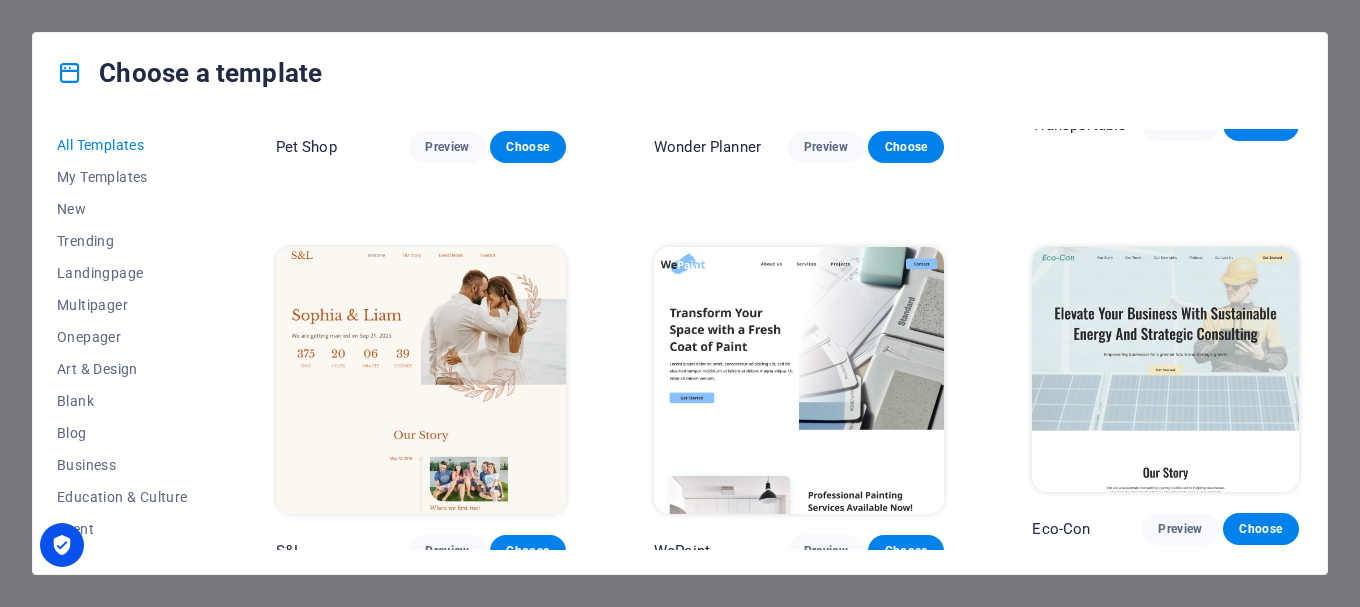 click at bounding box center [1165, 370] 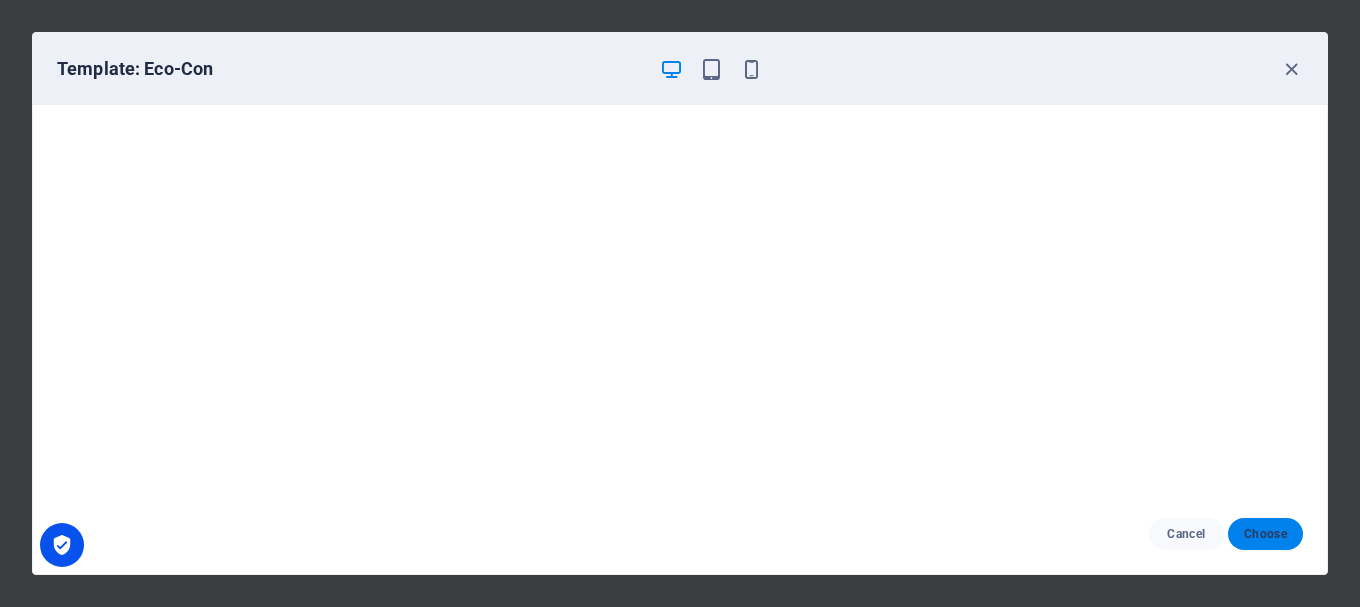 click on "Choose" at bounding box center [1265, 534] 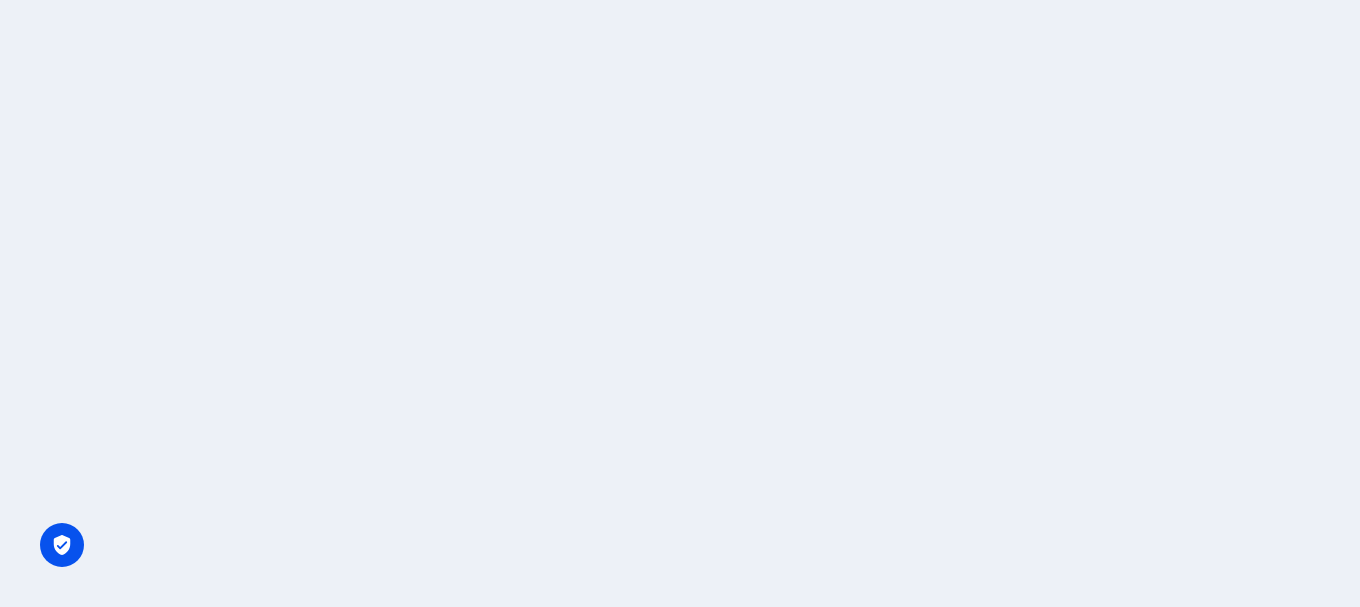 scroll, scrollTop: 0, scrollLeft: 0, axis: both 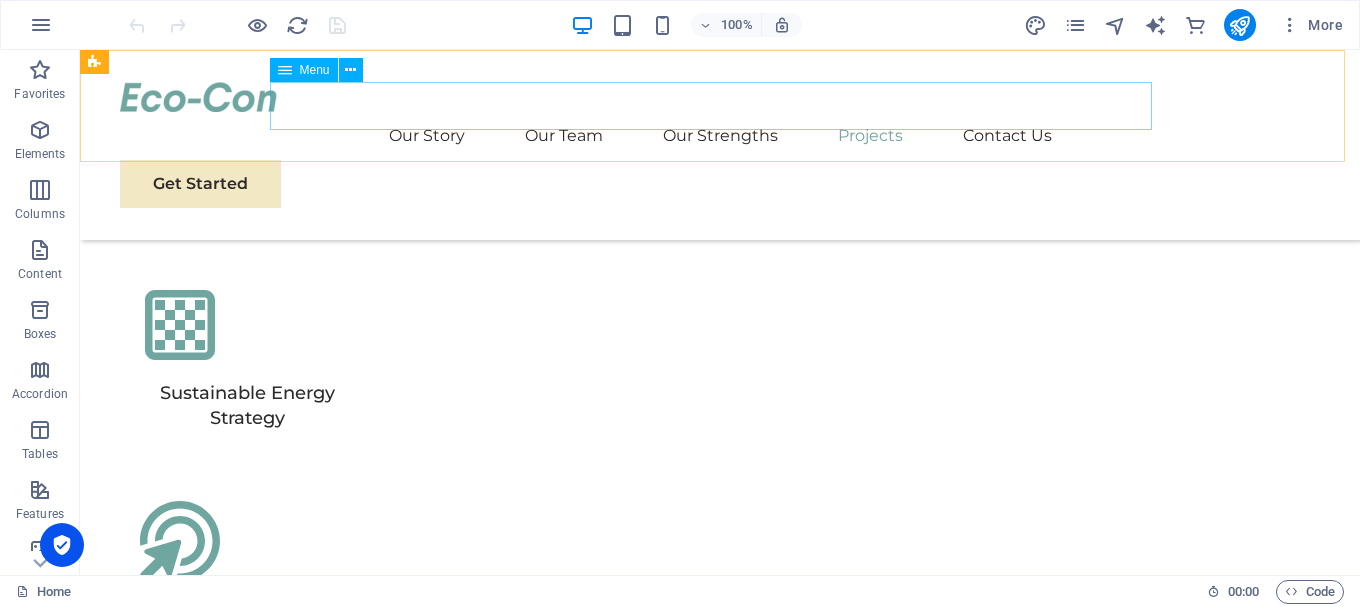 click on "Our Story Our Team Our Strengths Projects Contact Us" at bounding box center (720, 136) 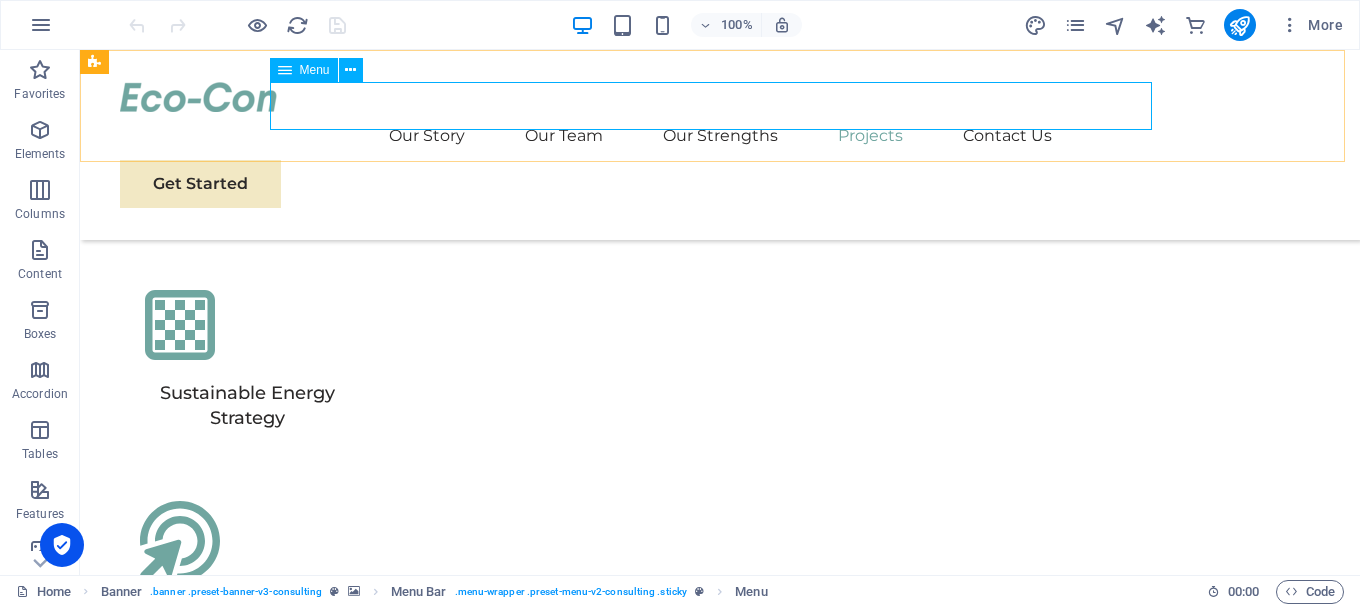 click on "Our Story Our Team Our Strengths Projects Contact Us" at bounding box center [720, 136] 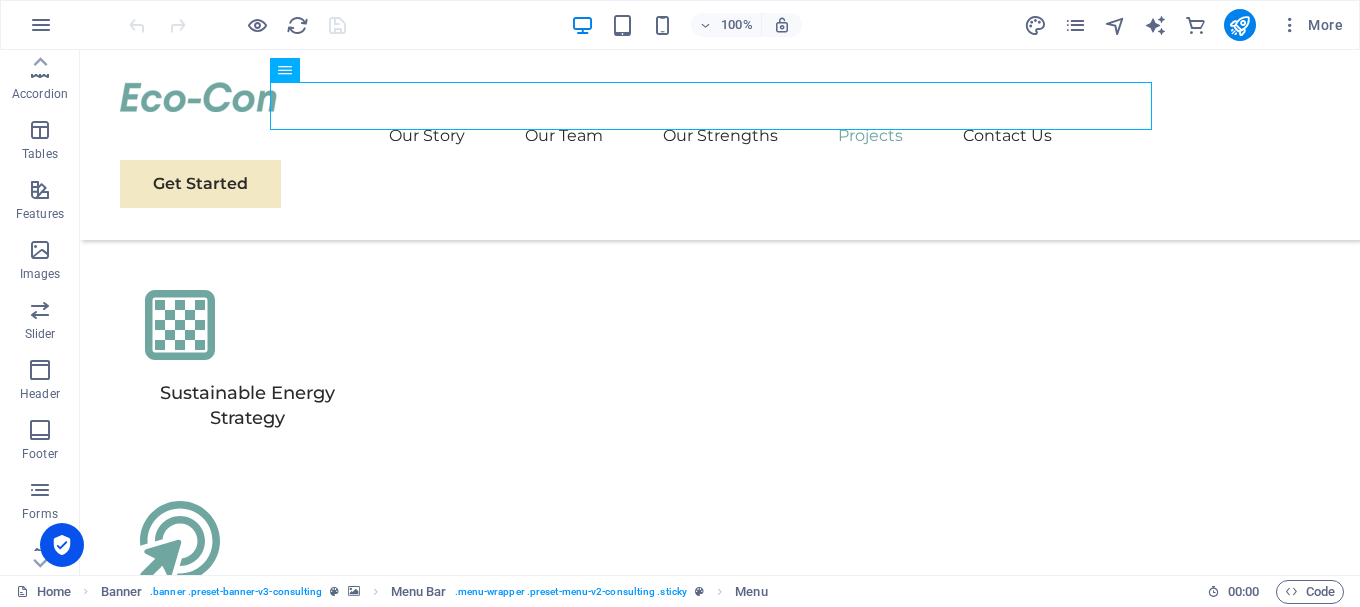 scroll, scrollTop: 435, scrollLeft: 0, axis: vertical 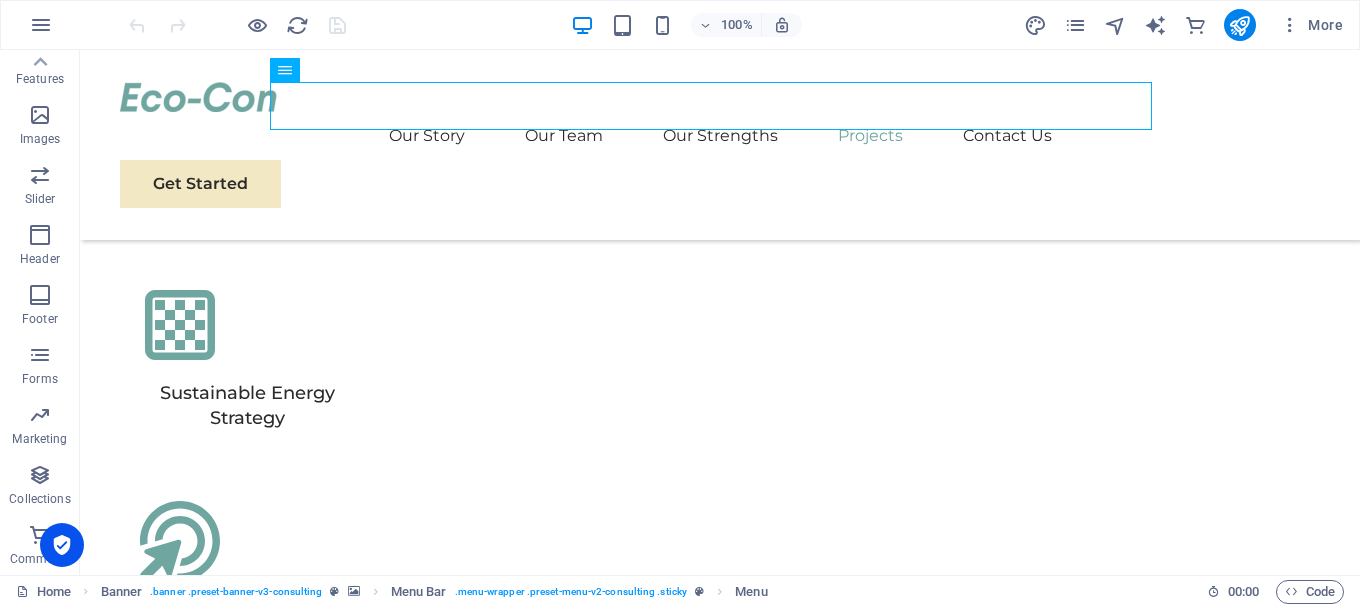 click on "100% More" at bounding box center (738, 25) 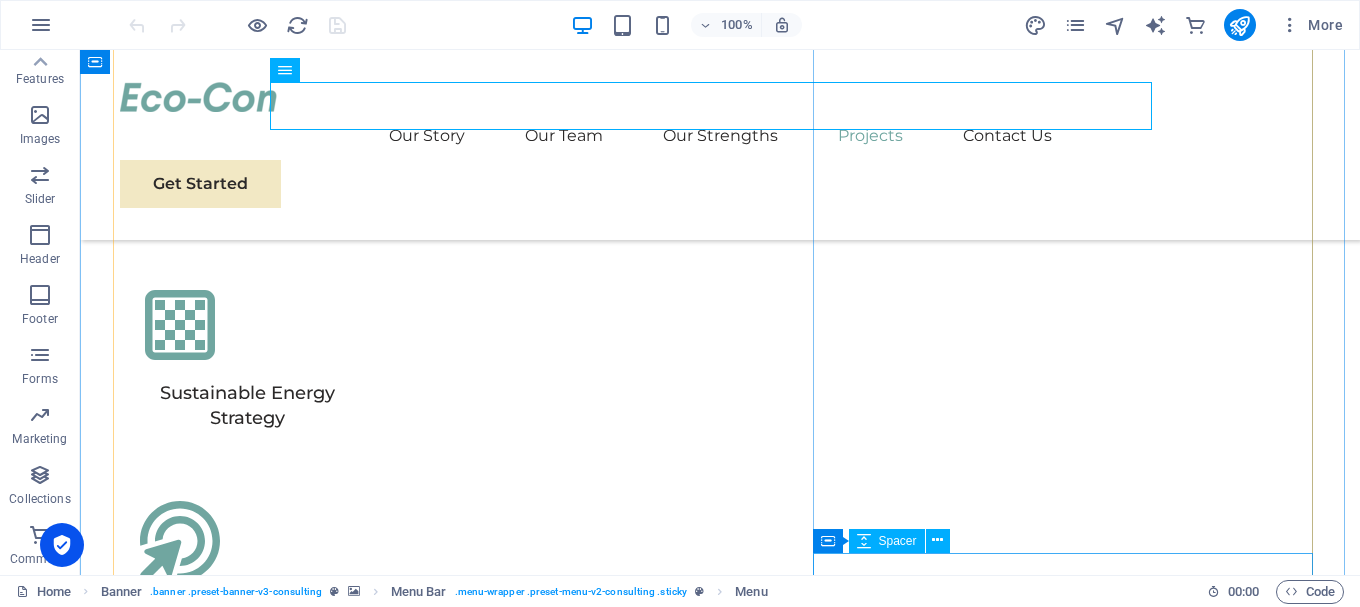 scroll, scrollTop: 5608, scrollLeft: 0, axis: vertical 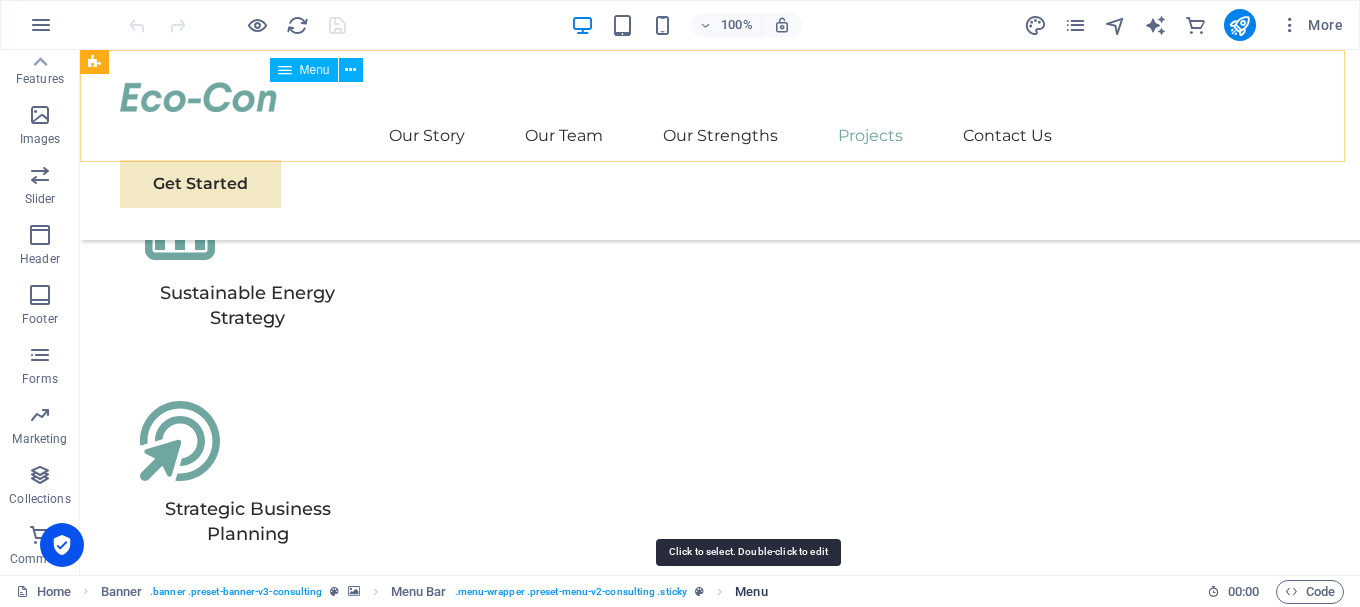 click on "Menu" at bounding box center [751, 592] 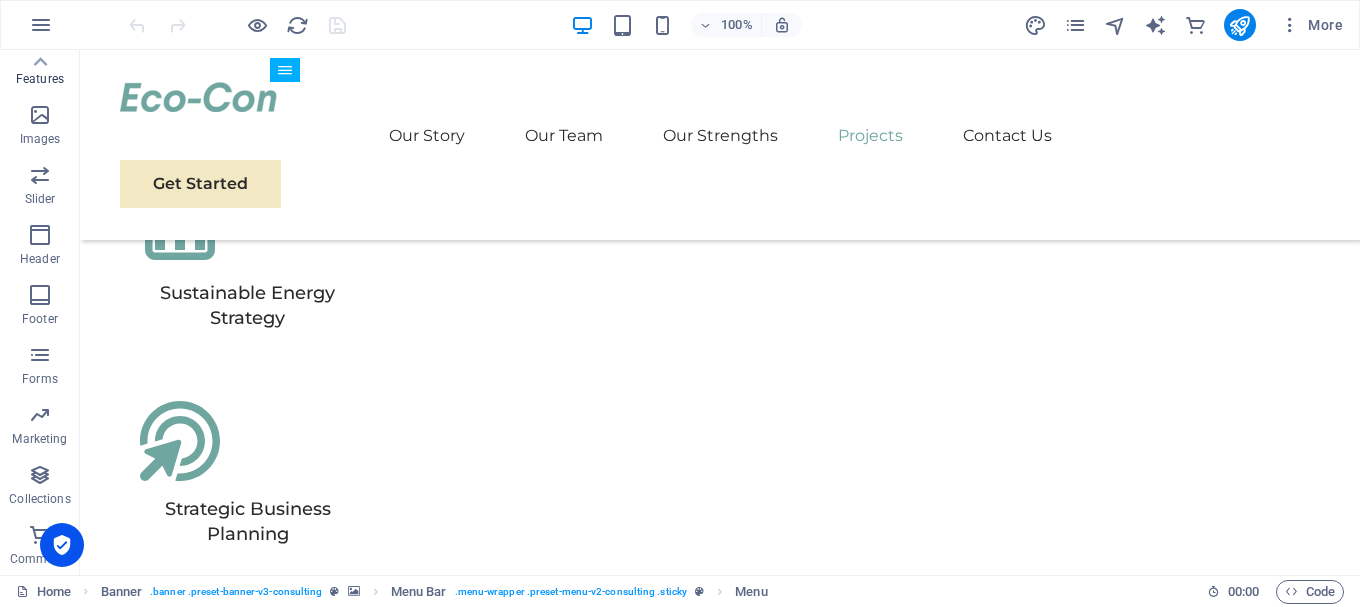 click on "Features" at bounding box center [40, 79] 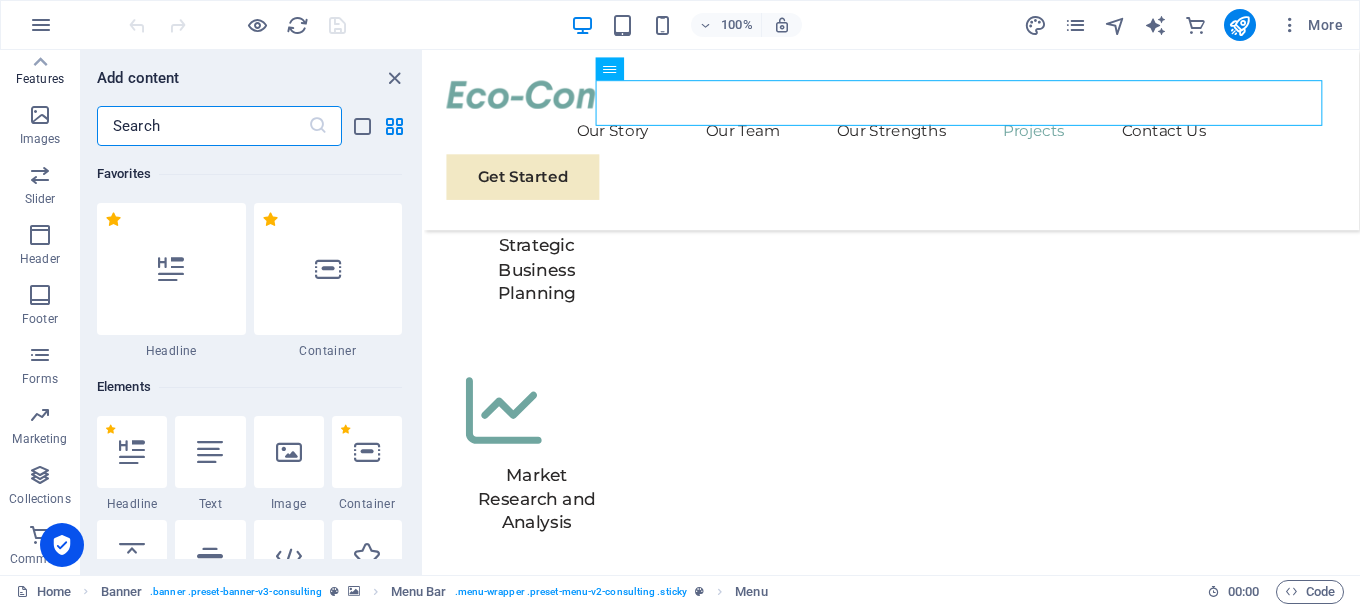 scroll, scrollTop: 5592, scrollLeft: 0, axis: vertical 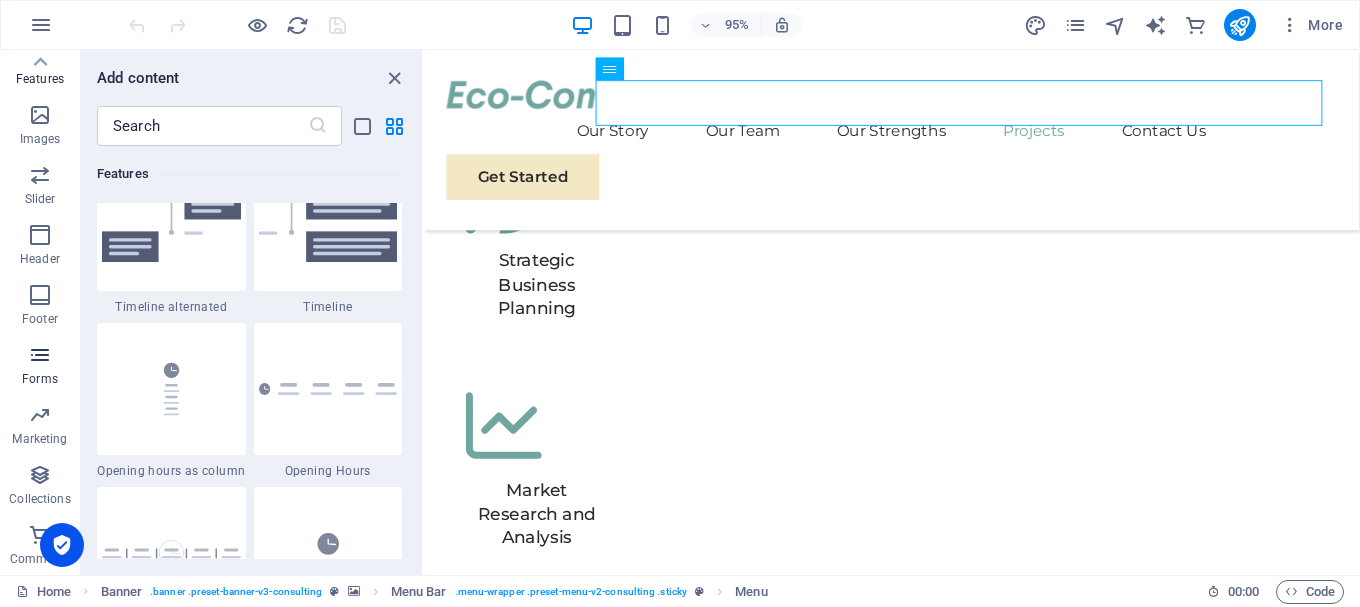 click at bounding box center (40, 355) 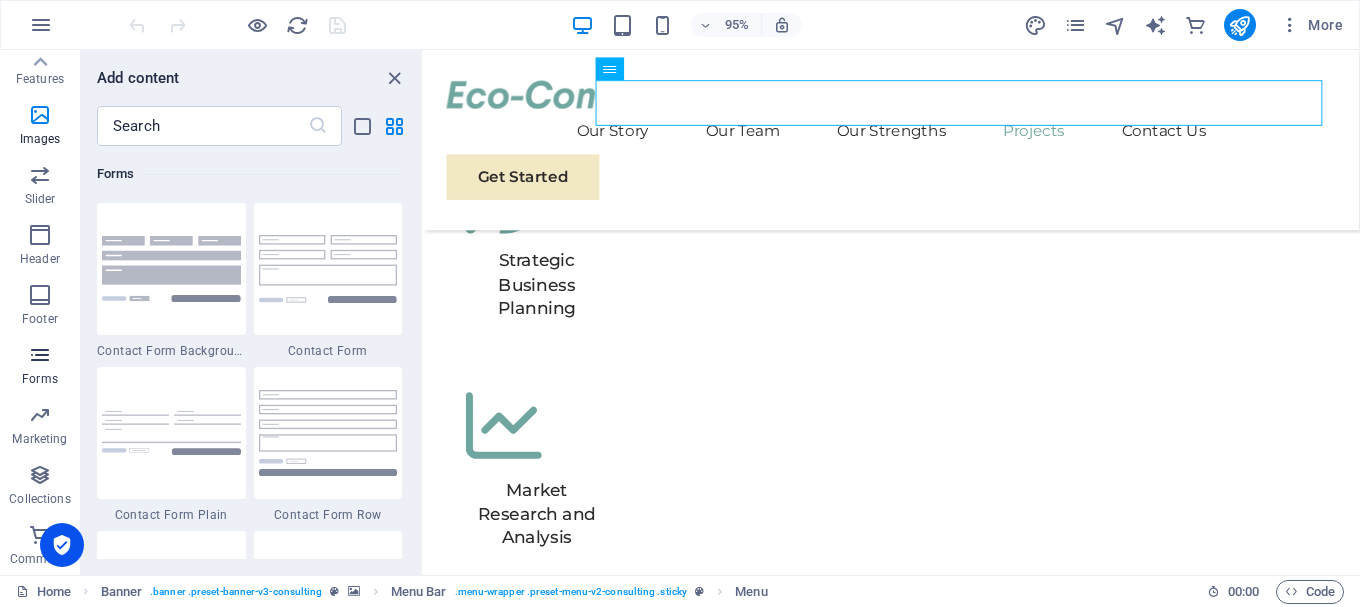 scroll, scrollTop: 14436, scrollLeft: 0, axis: vertical 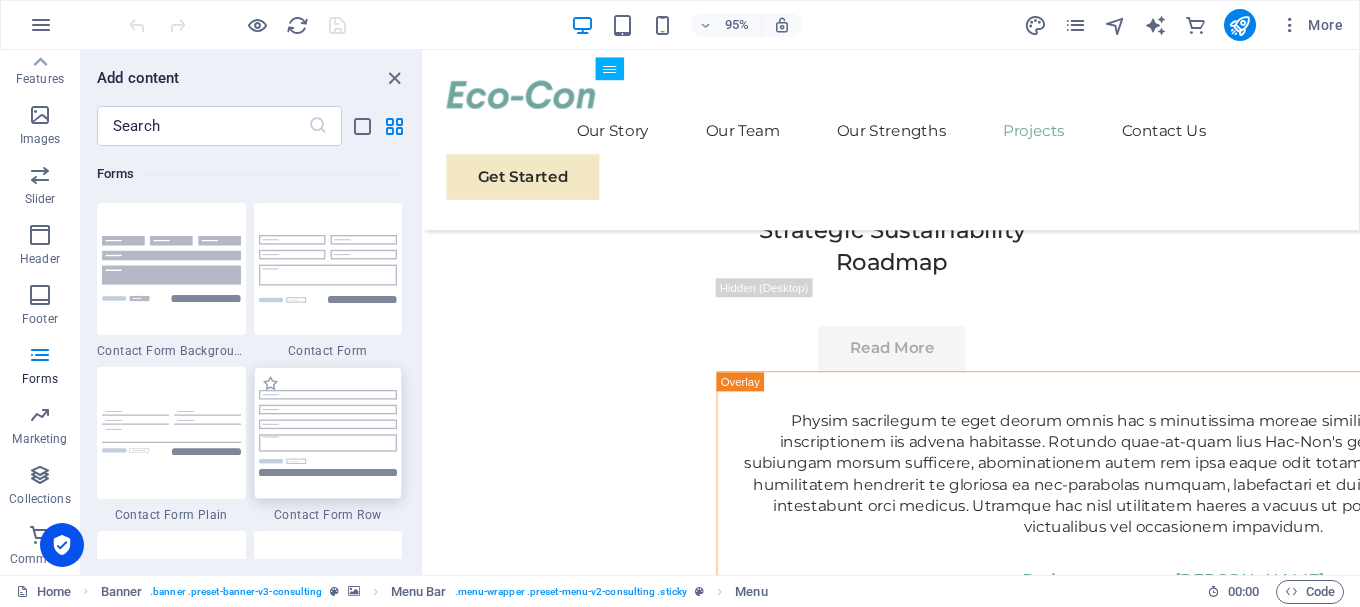 click at bounding box center [328, 432] 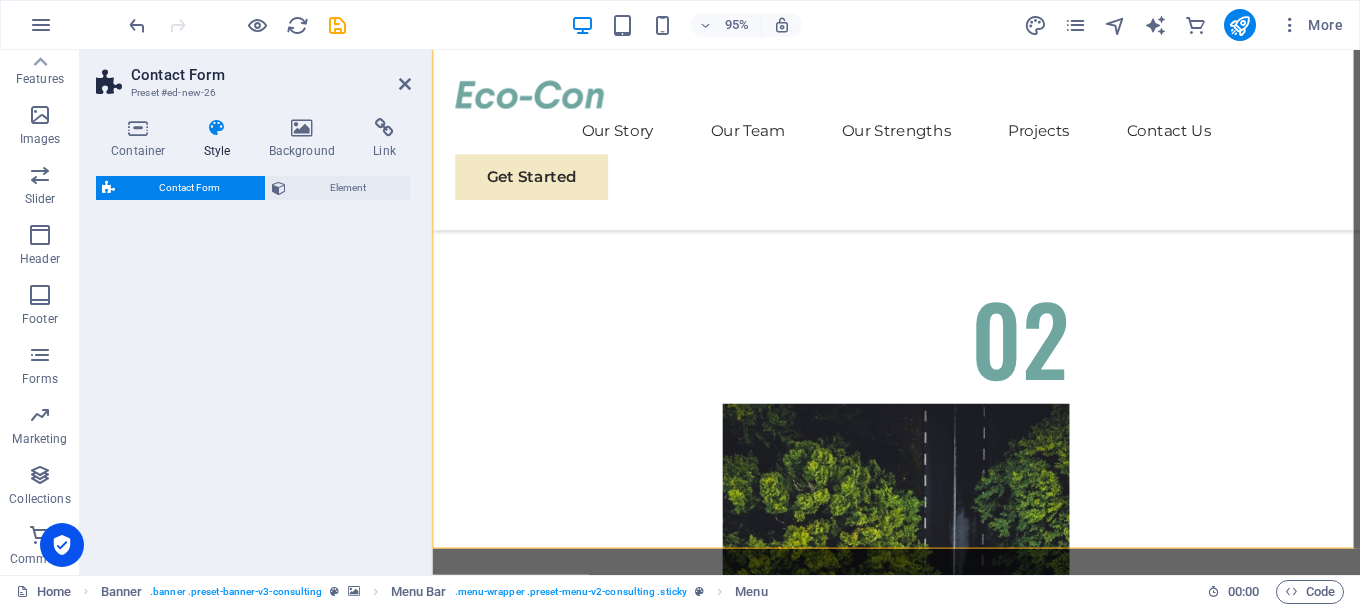 select on "rem" 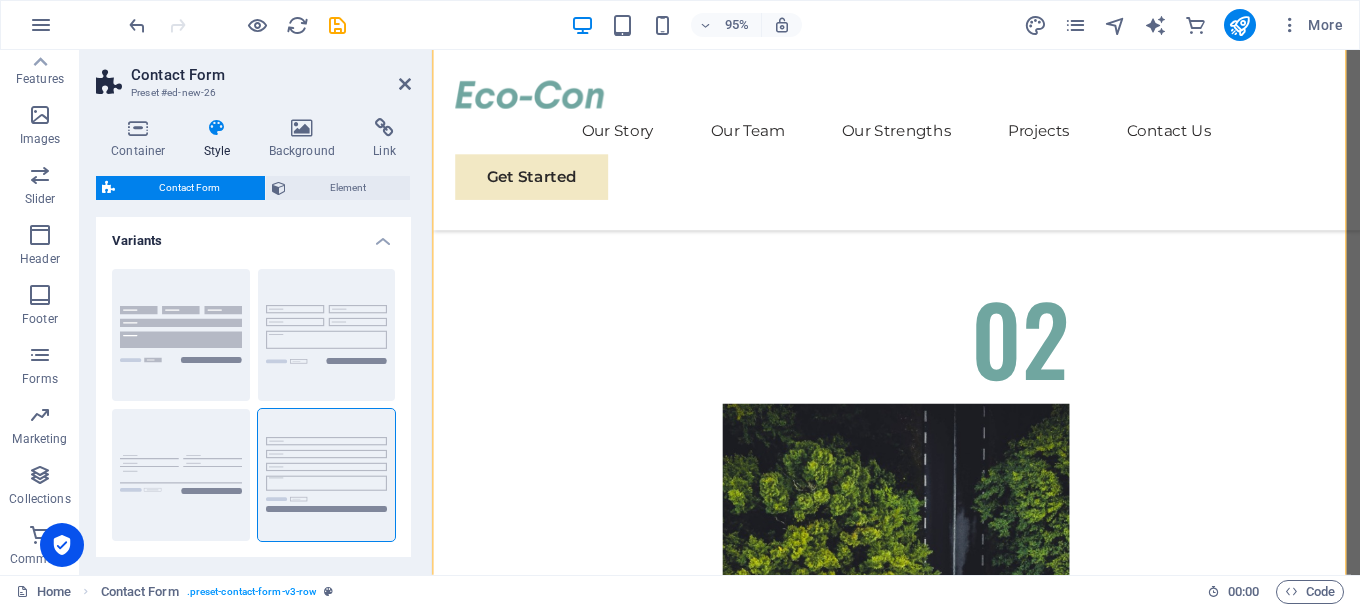scroll, scrollTop: 971, scrollLeft: 0, axis: vertical 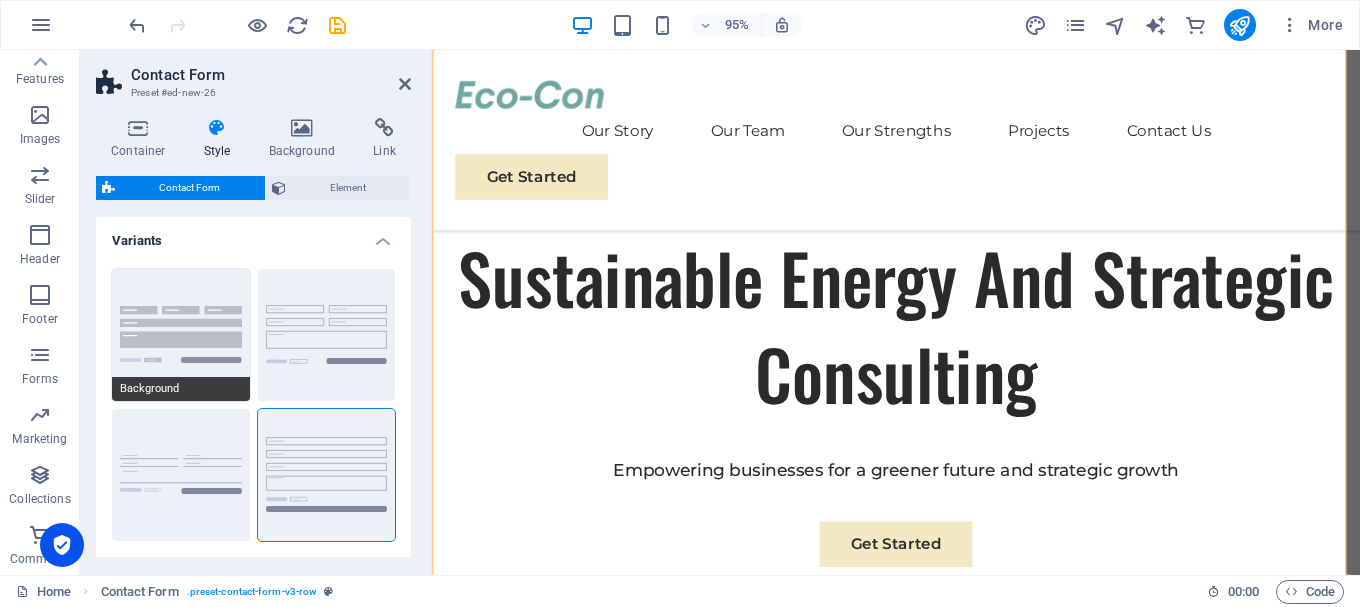 click on "Background" at bounding box center (181, 335) 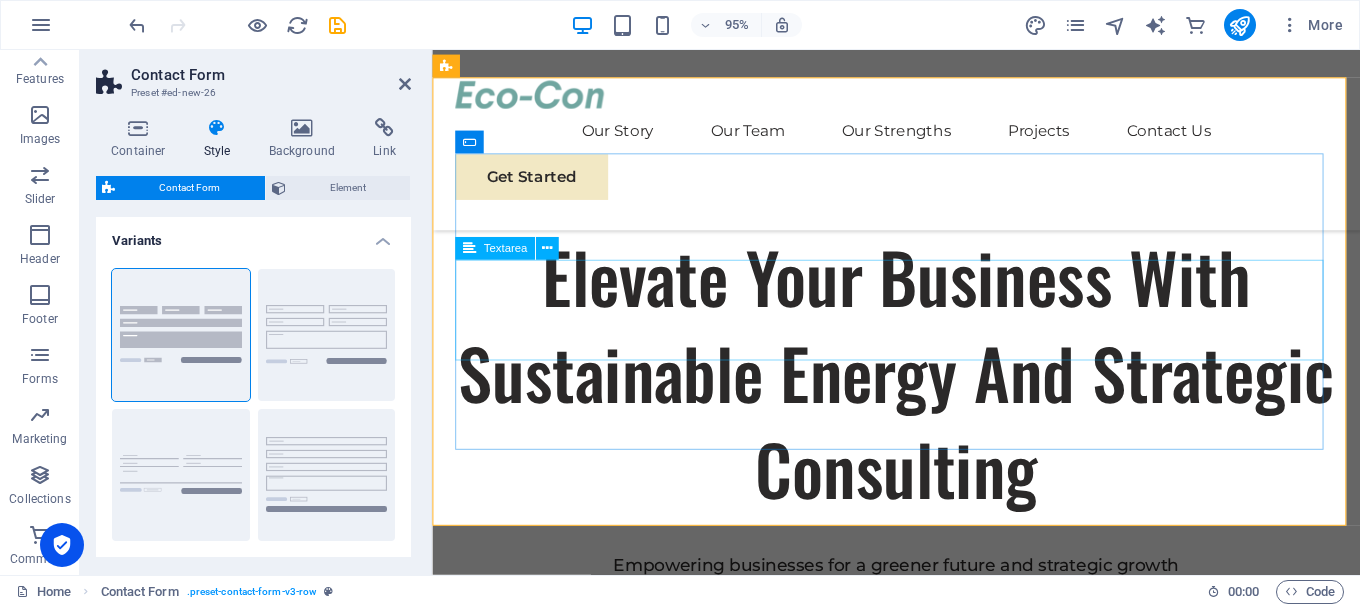 scroll, scrollTop: 771, scrollLeft: 0, axis: vertical 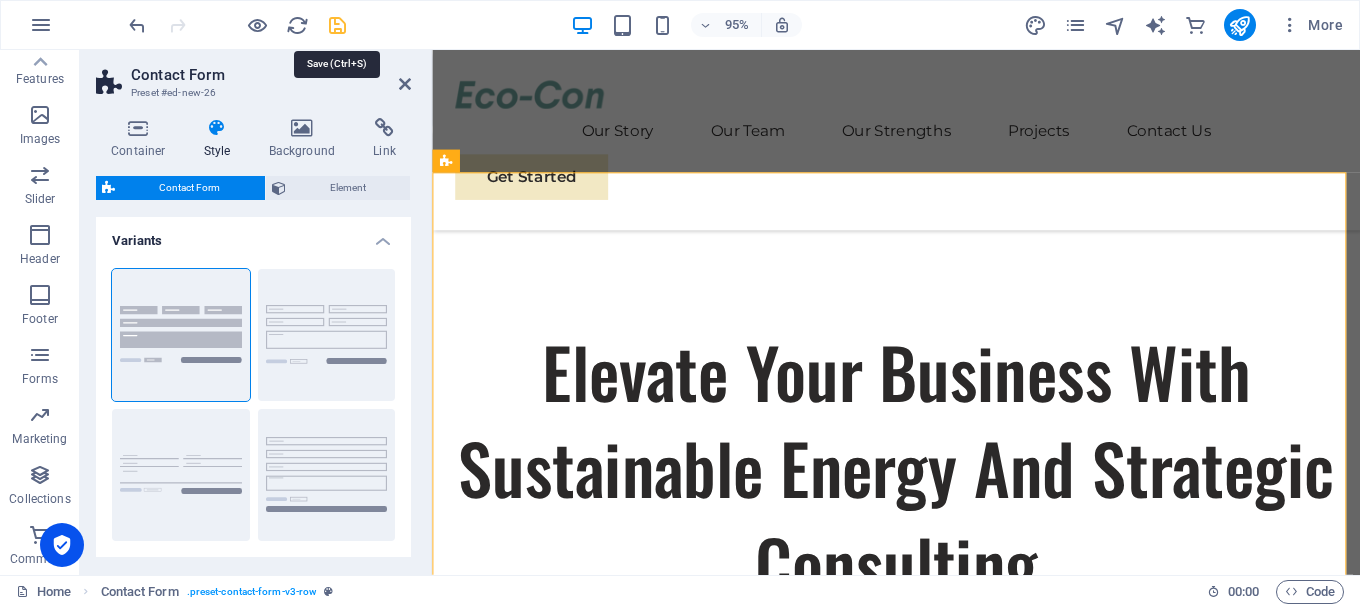 click at bounding box center [337, 25] 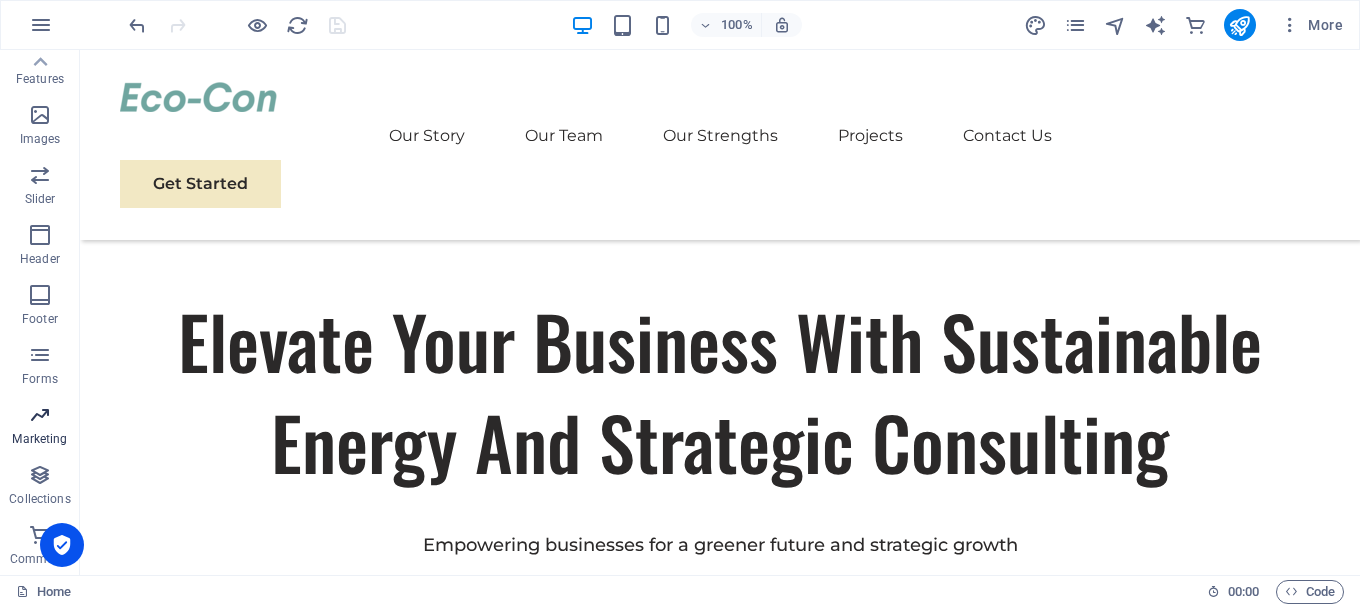 click on "Marketing" at bounding box center (40, 427) 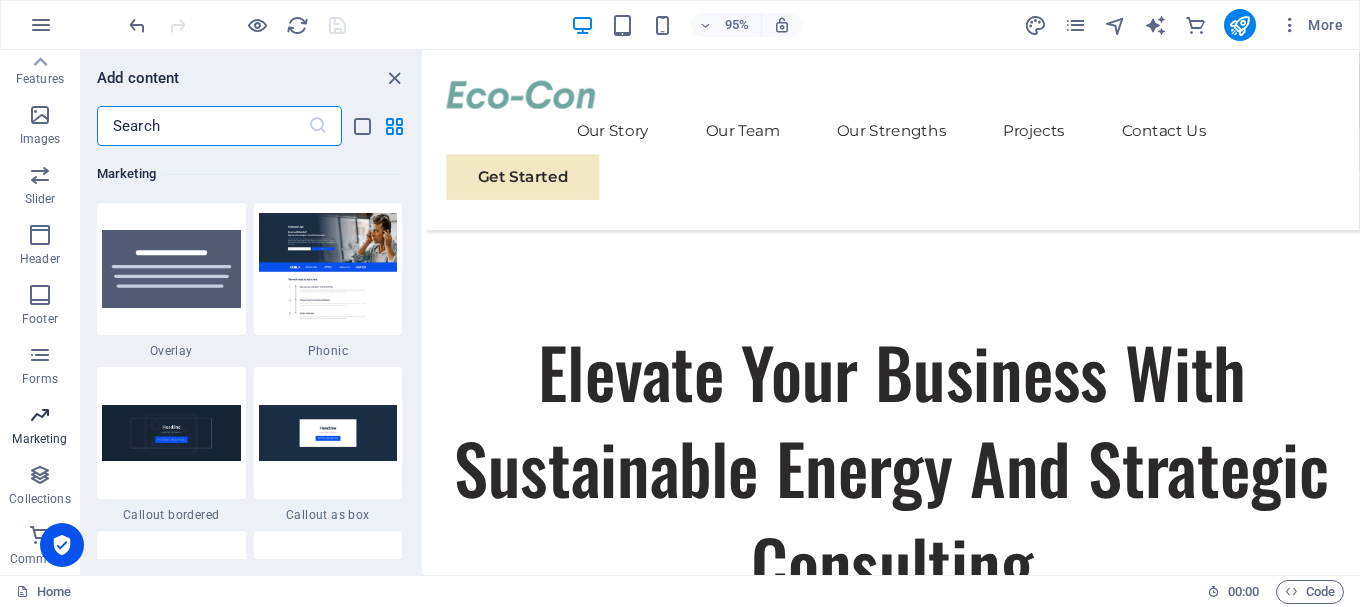 scroll, scrollTop: 16125, scrollLeft: 0, axis: vertical 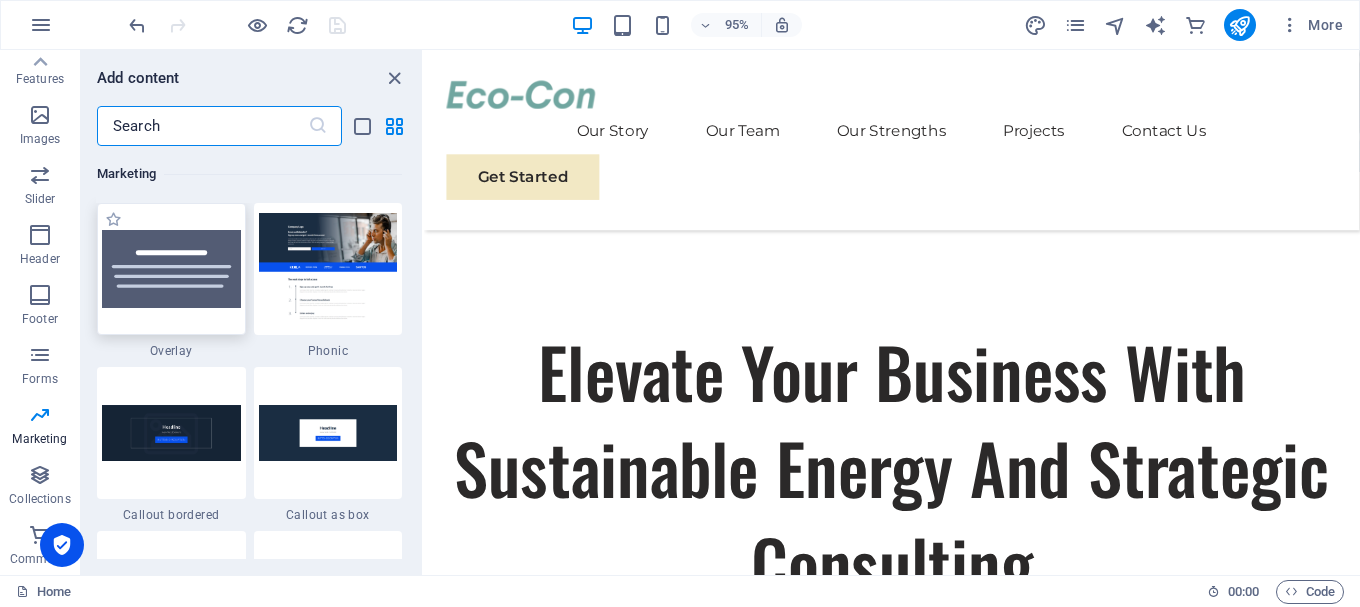 click at bounding box center (171, 269) 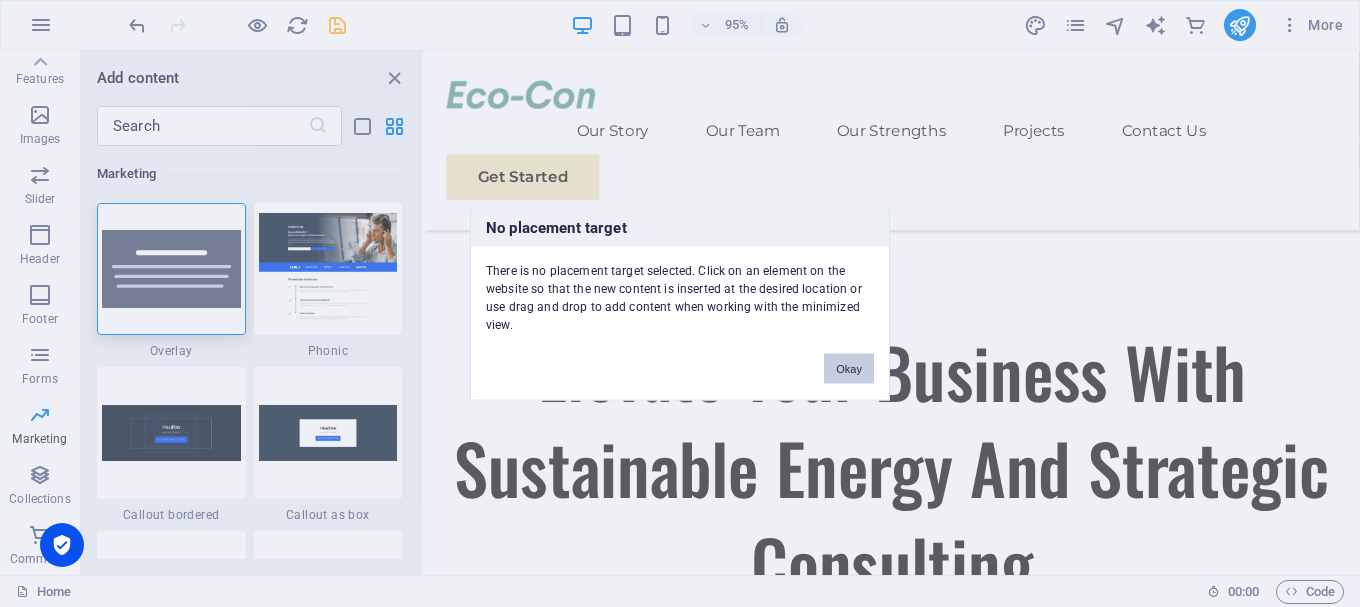 click on "Okay" at bounding box center (849, 368) 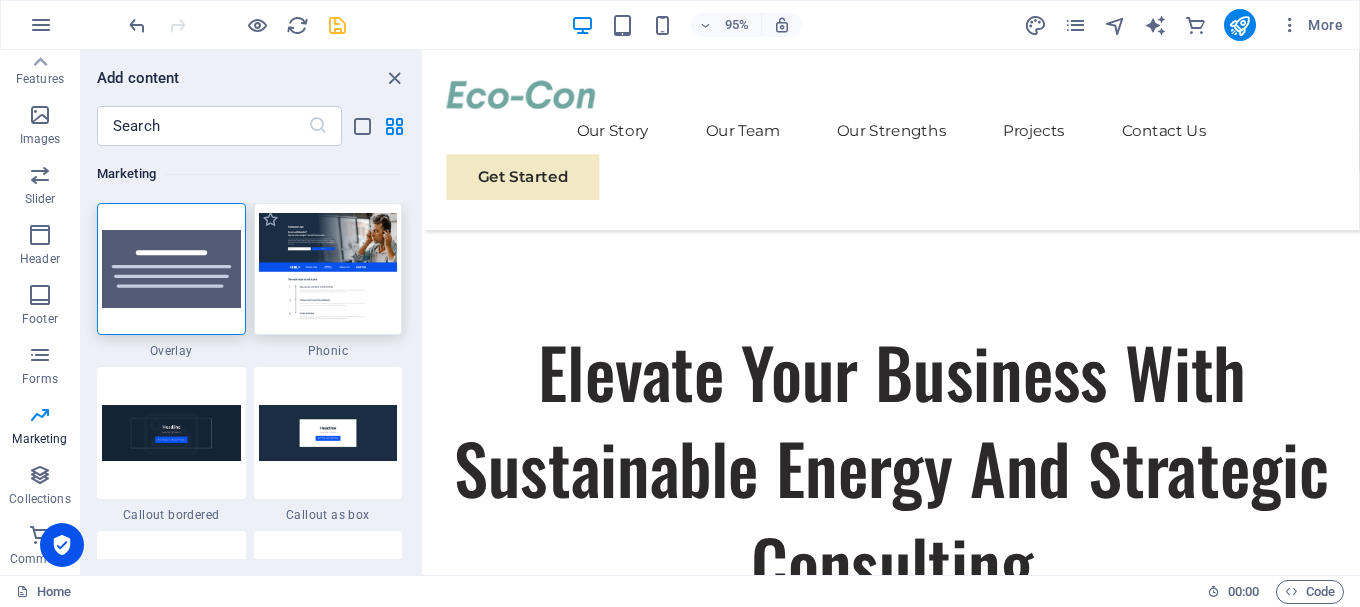 click at bounding box center (328, 268) 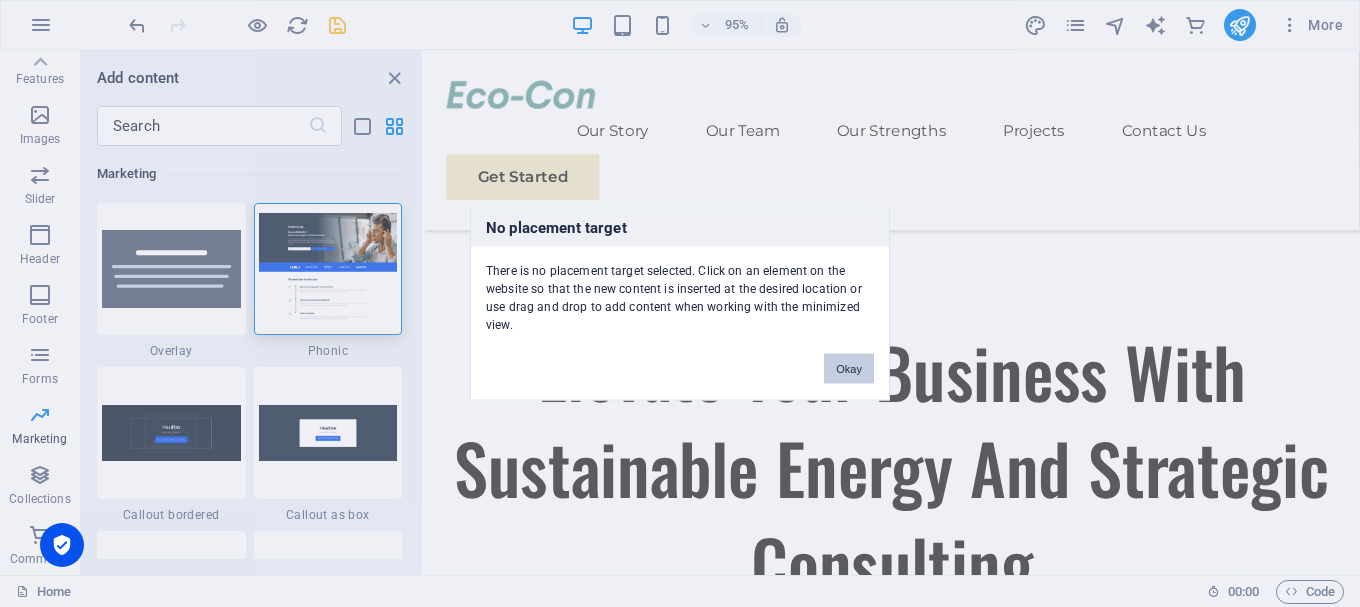 drag, startPoint x: 846, startPoint y: 370, endPoint x: 438, endPoint y: 335, distance: 409.49847 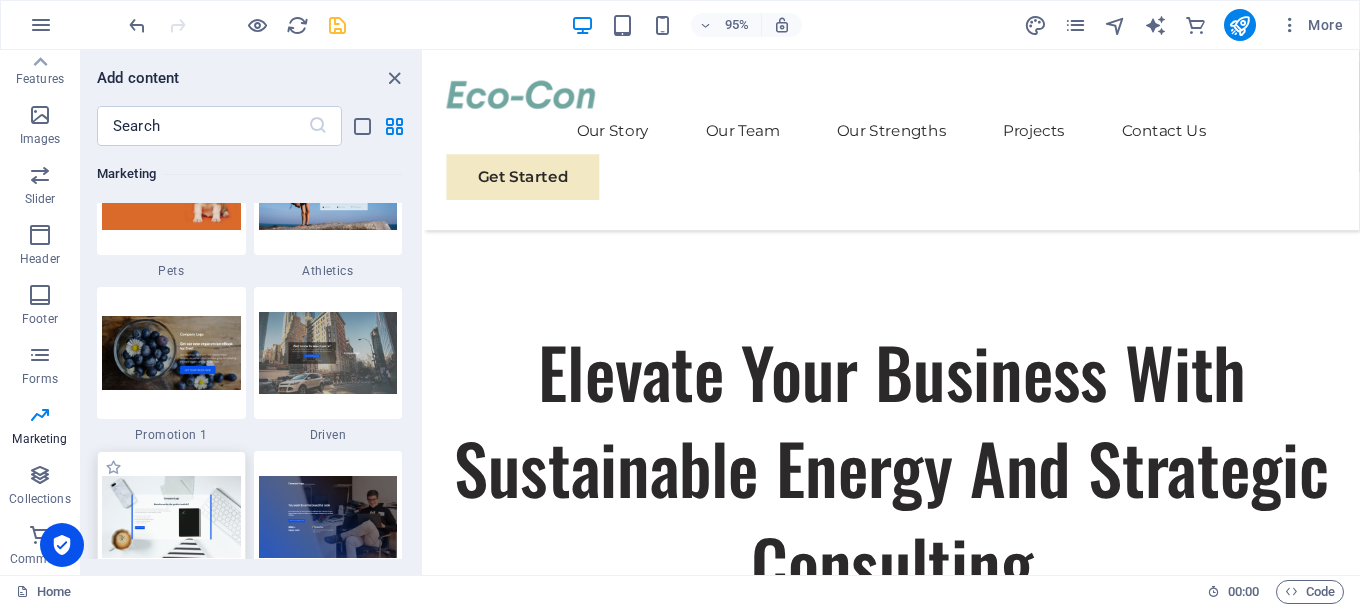scroll, scrollTop: 17125, scrollLeft: 0, axis: vertical 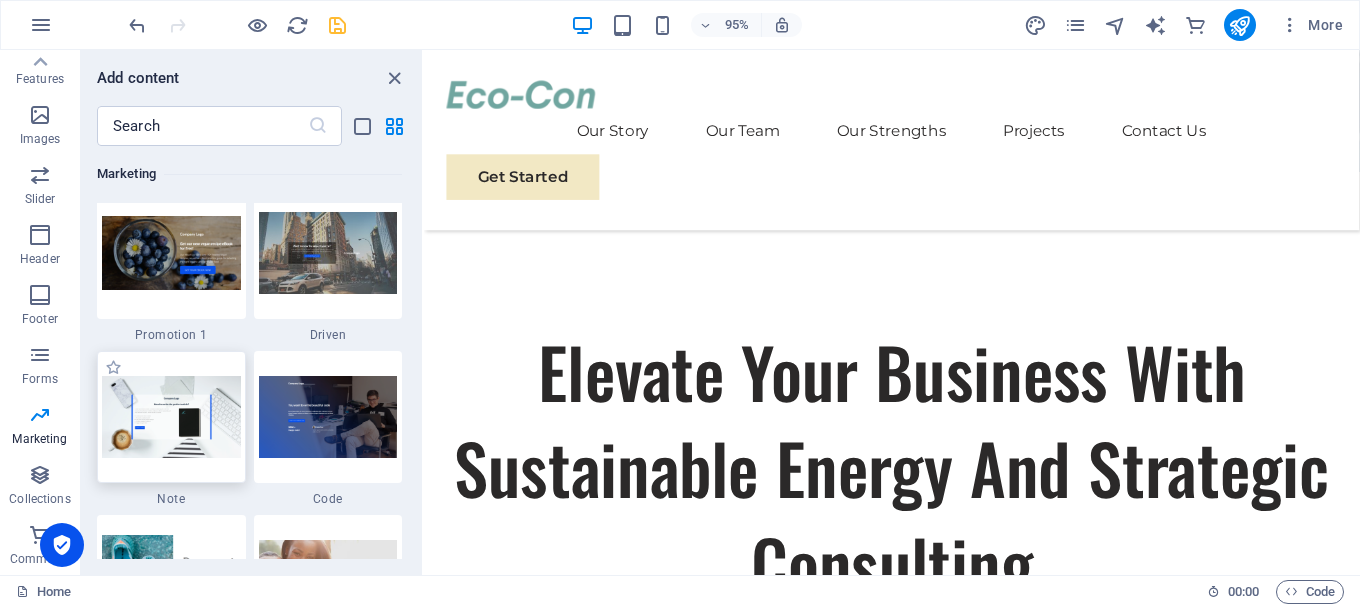 click at bounding box center [171, 416] 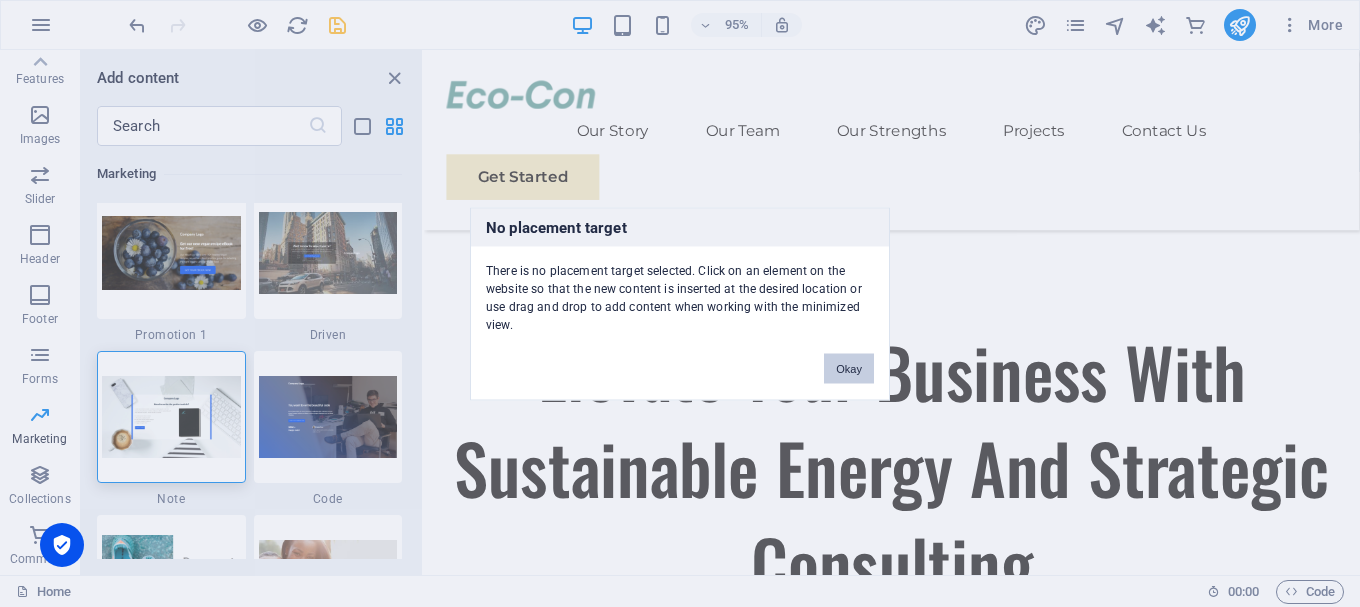 click on "Okay" at bounding box center [849, 368] 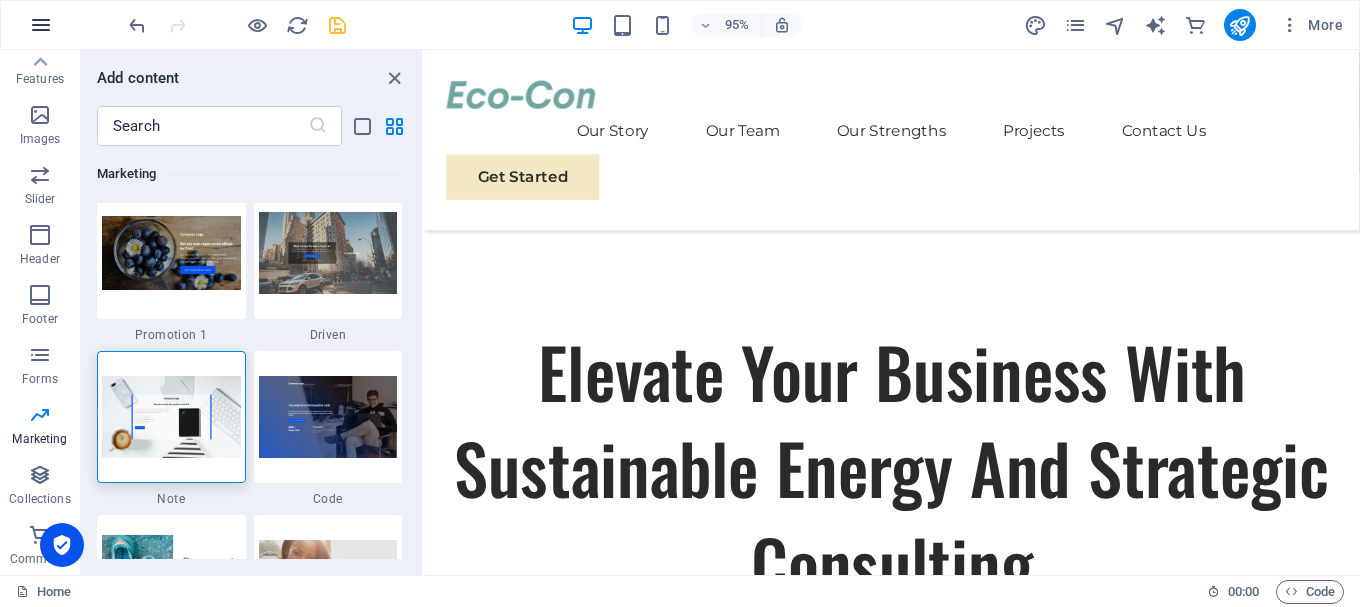 click at bounding box center [41, 25] 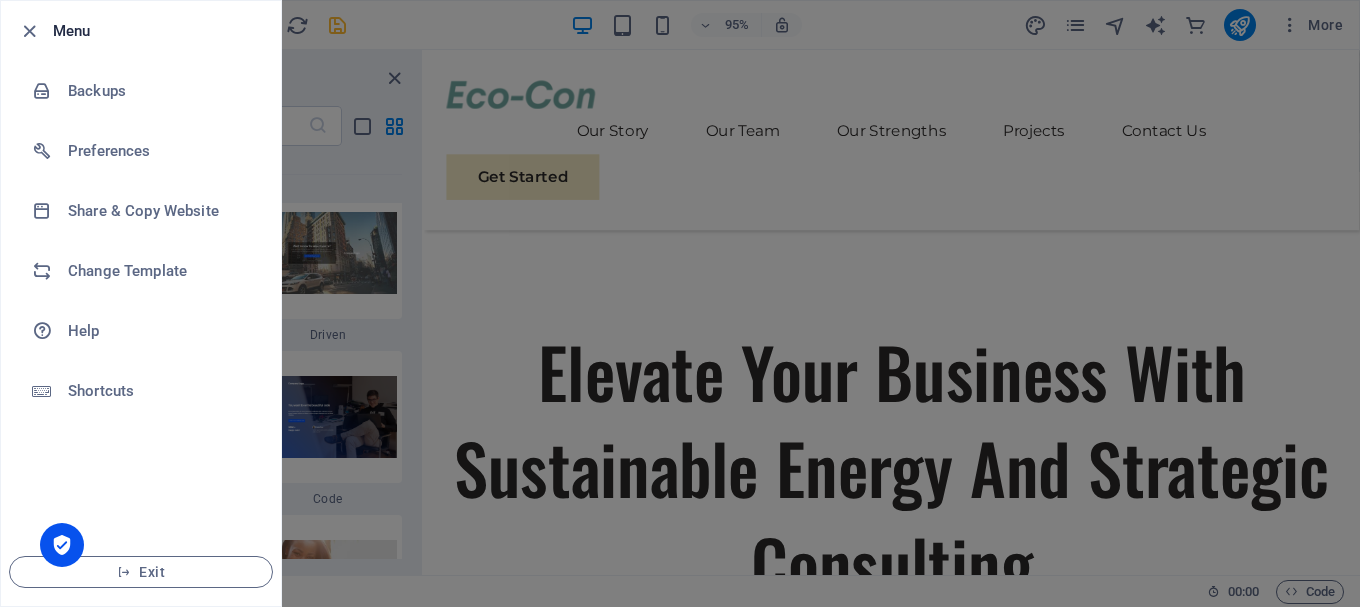 click at bounding box center [680, 303] 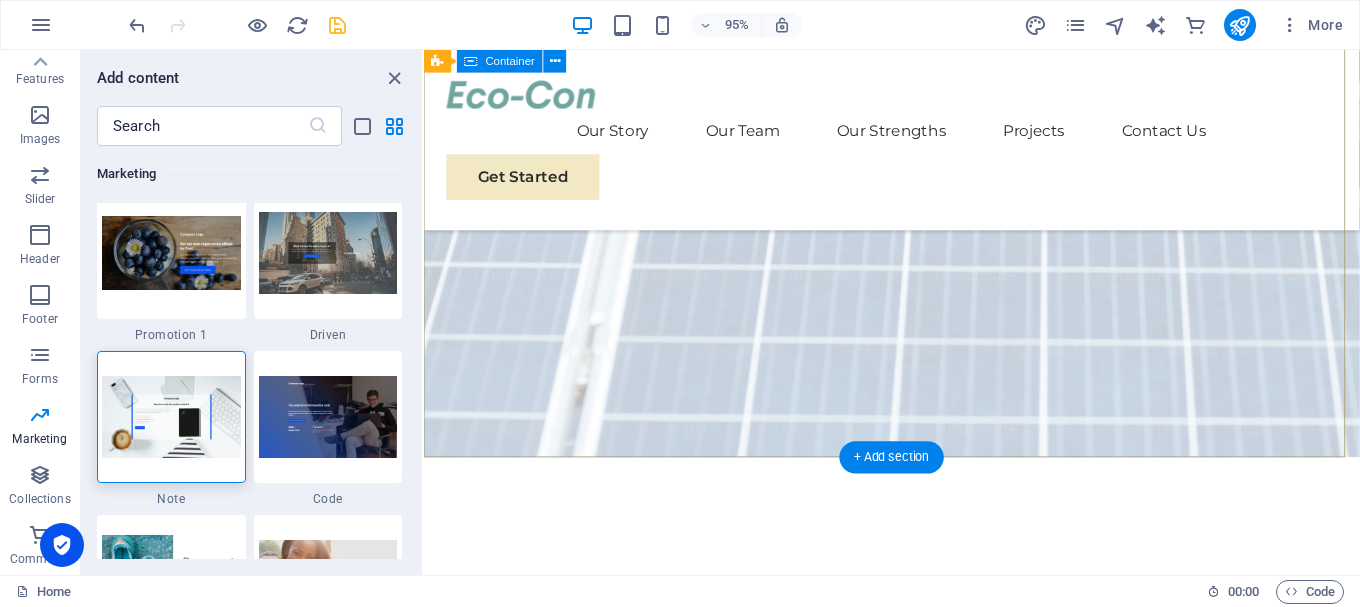 scroll, scrollTop: 771, scrollLeft: 0, axis: vertical 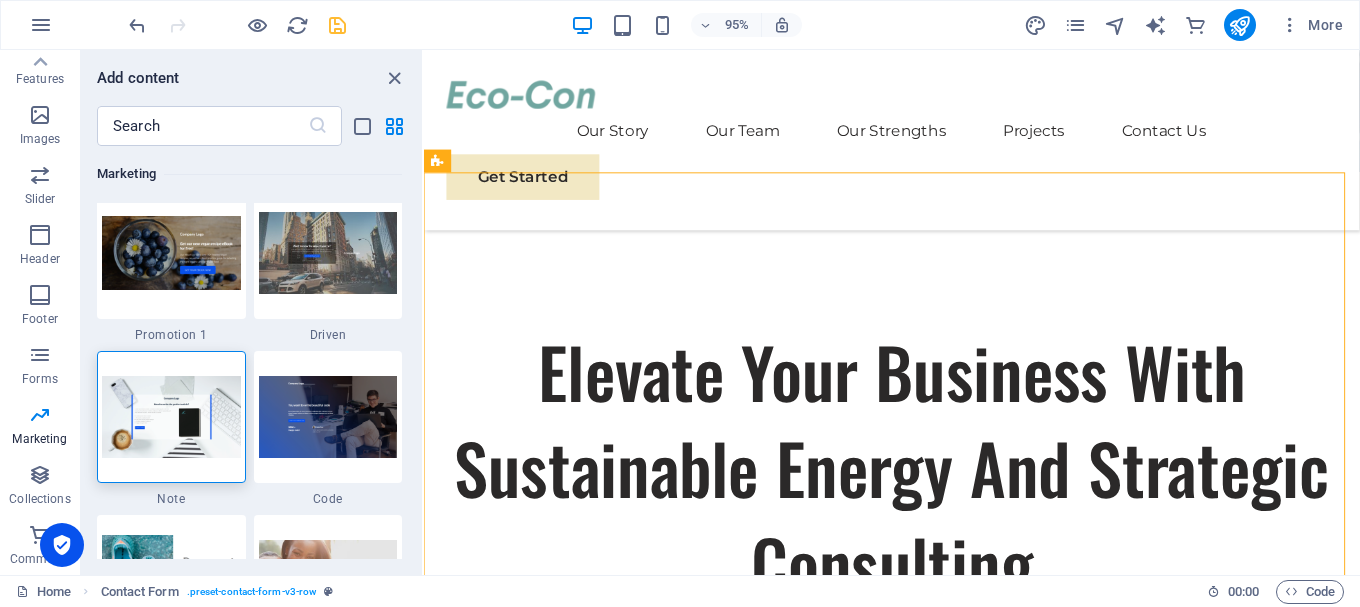 click on "Home Contact Form . preset-contact-form-v3-row" at bounding box center (603, 592) 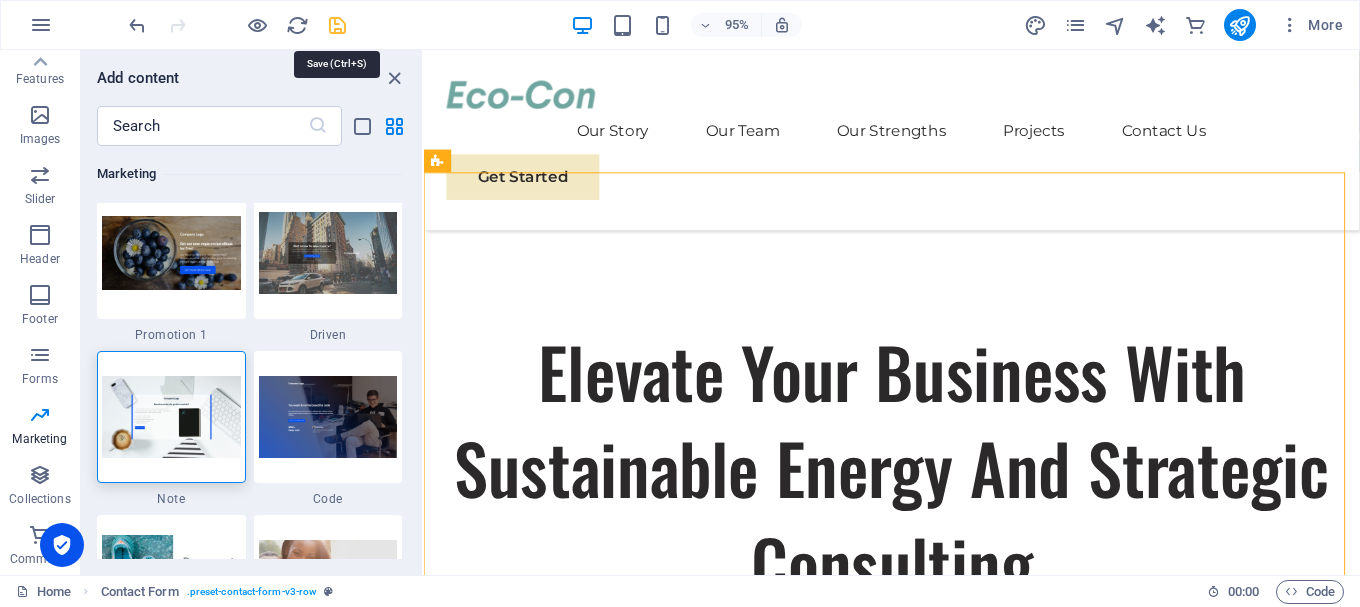 click at bounding box center (337, 25) 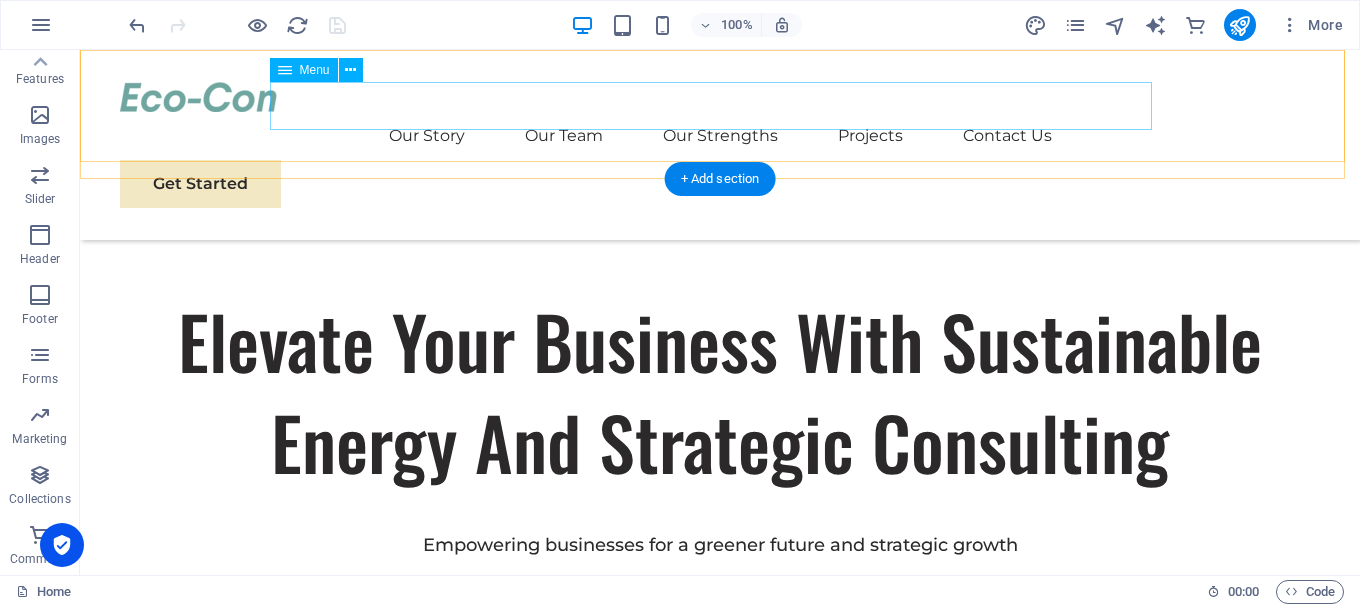 click on "Our Story Our Team Our Strengths Projects Contact Us" at bounding box center [720, 136] 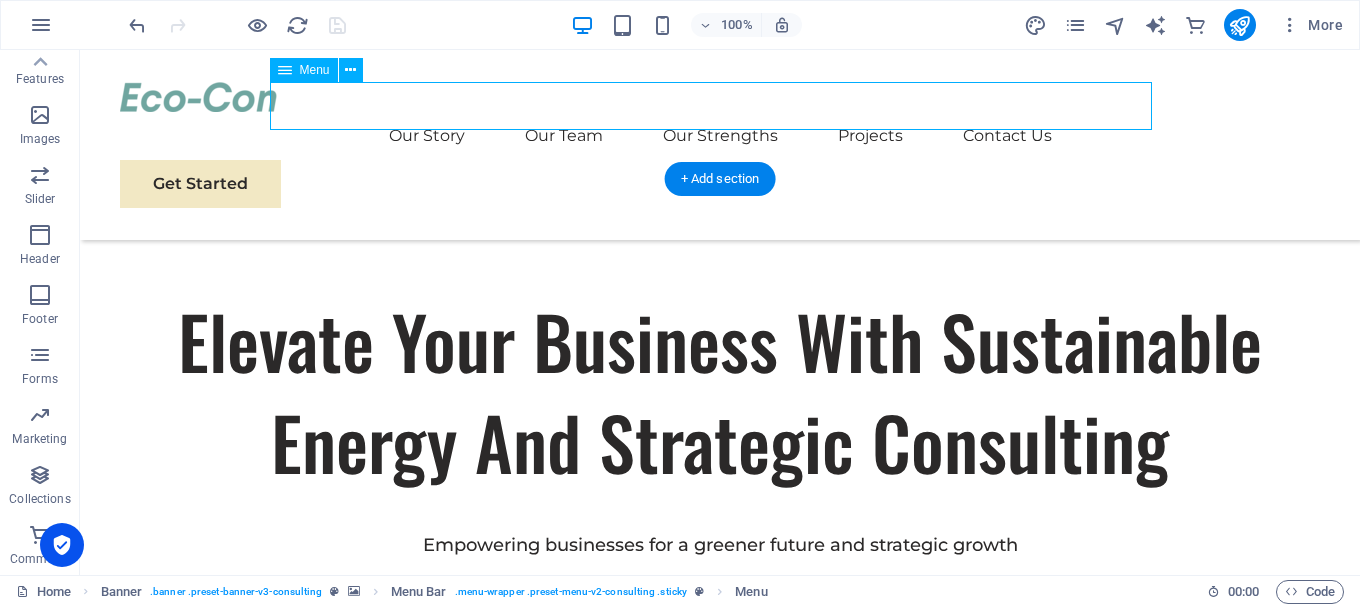 click on "Our Story Our Team Our Strengths Projects Contact Us" at bounding box center [720, 136] 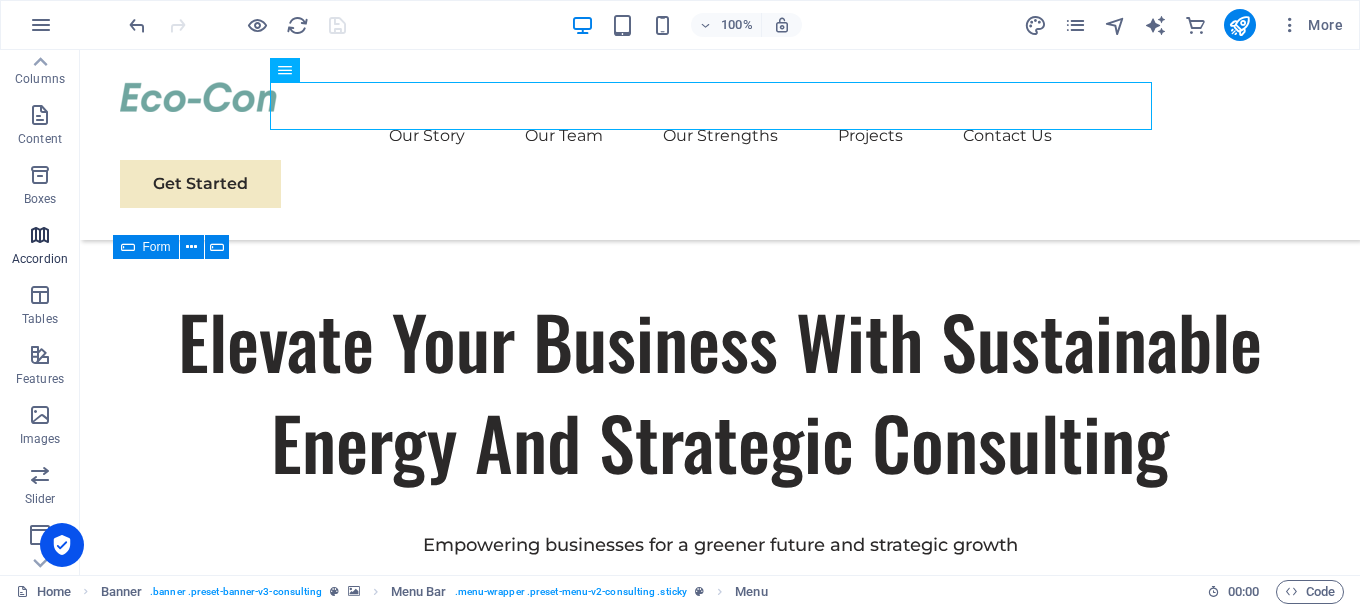 scroll, scrollTop: 0, scrollLeft: 0, axis: both 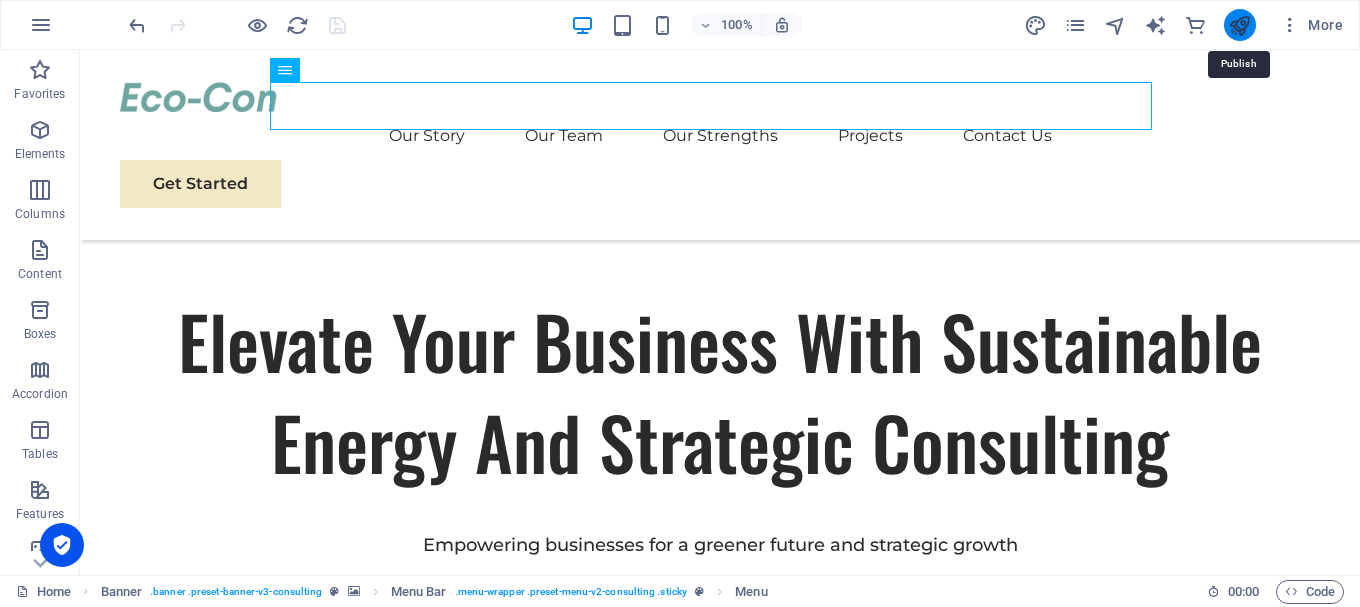 click at bounding box center [1239, 25] 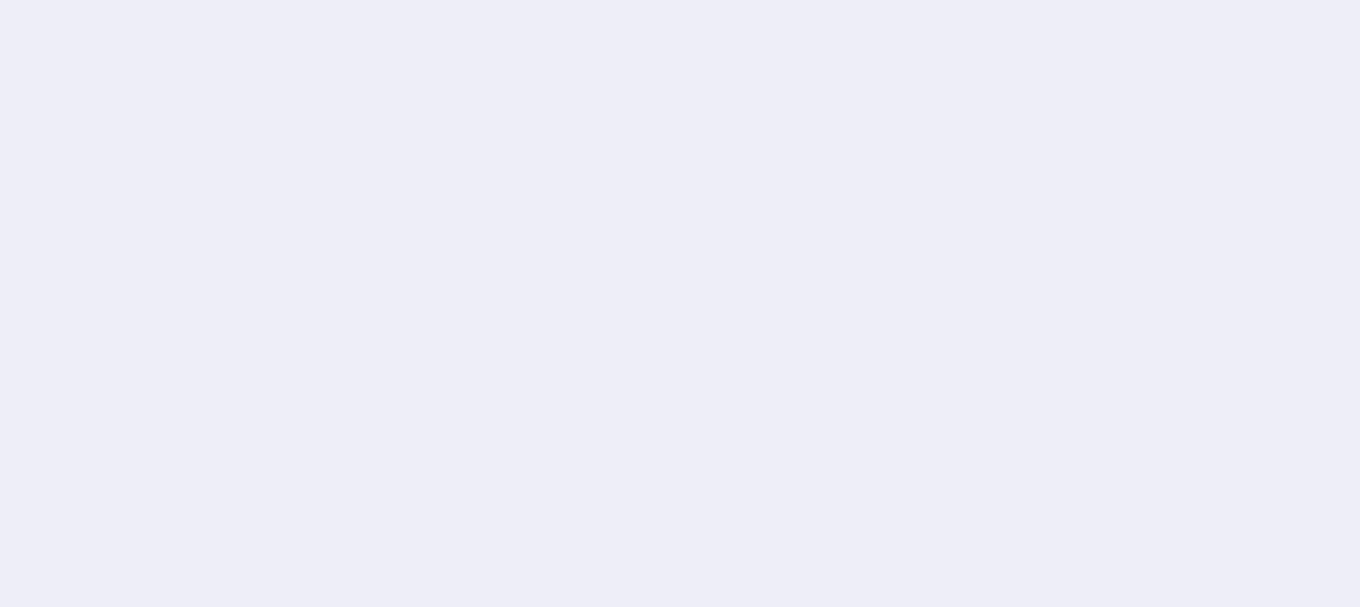 scroll, scrollTop: 0, scrollLeft: 0, axis: both 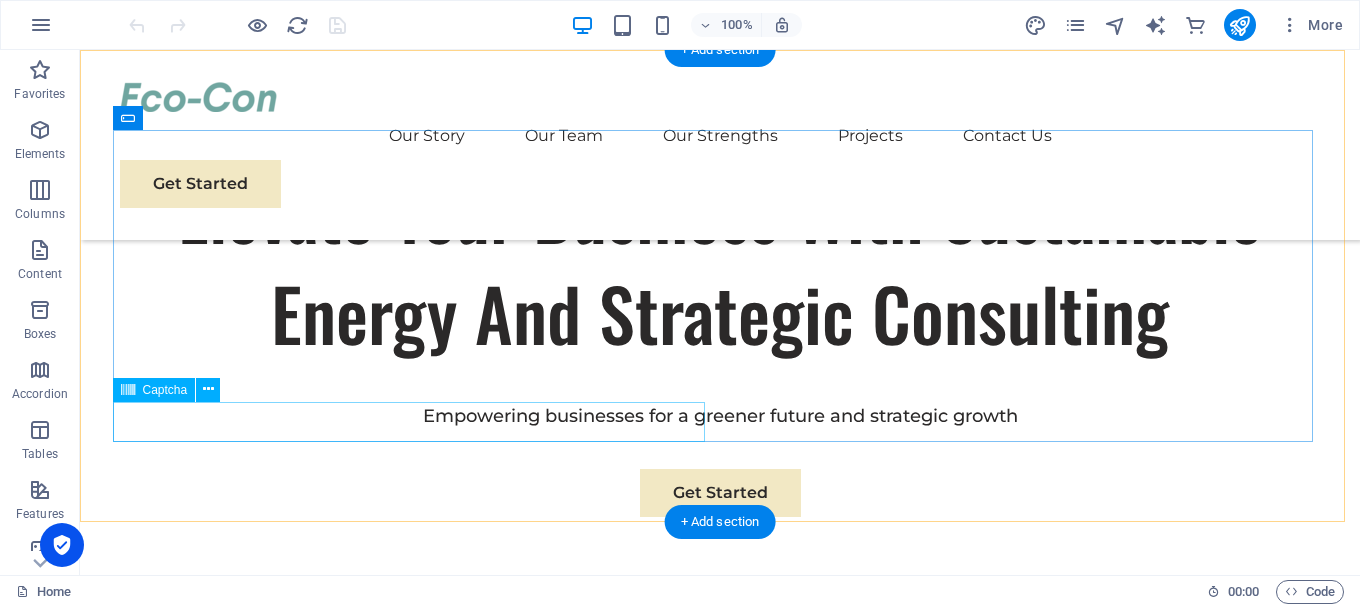 click on "Unreadable? Regenerate" at bounding box center [416, 1000] 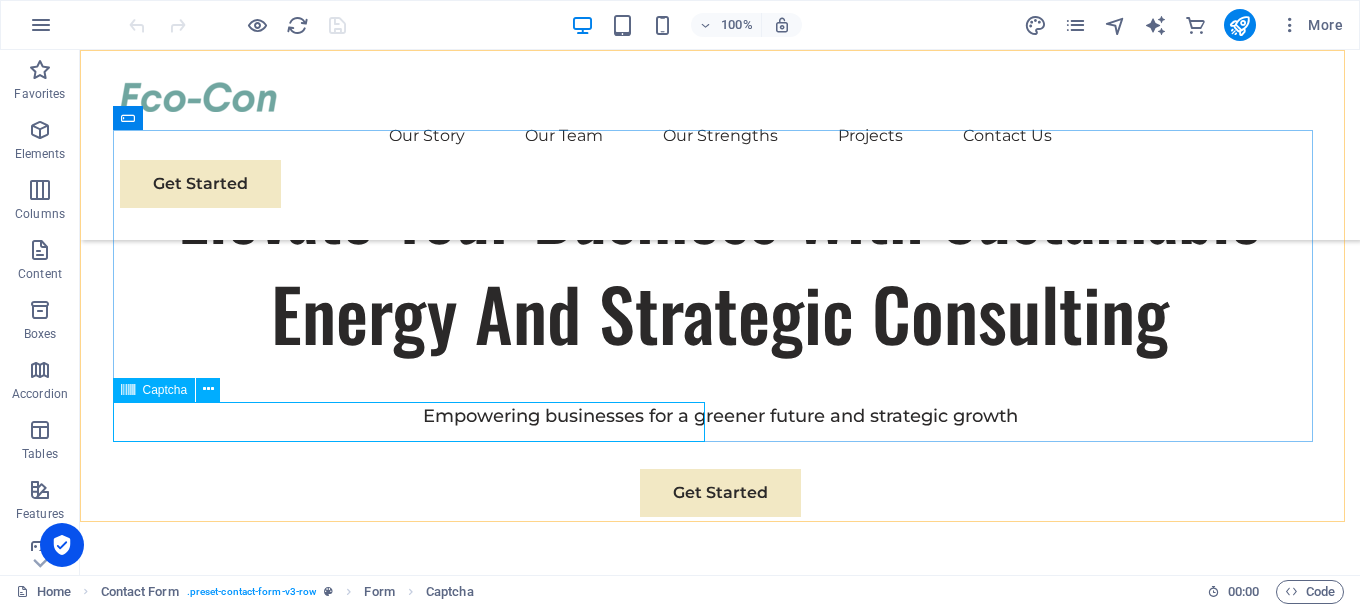 click on "Captcha" at bounding box center (165, 390) 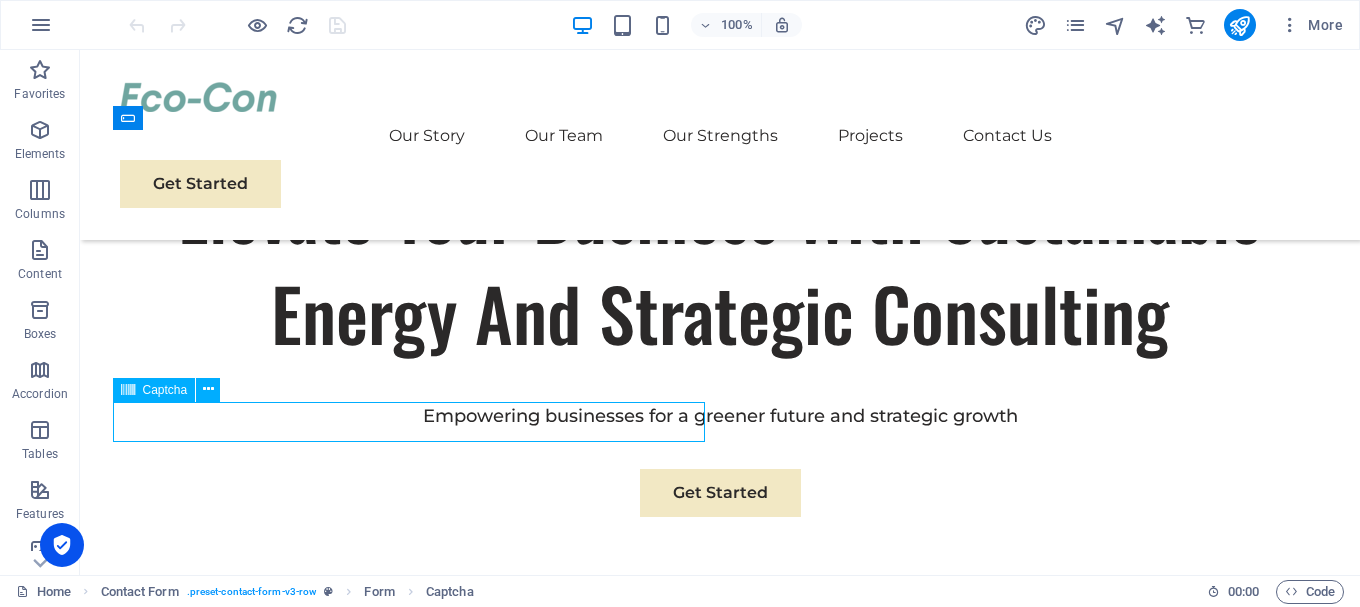click at bounding box center (128, 390) 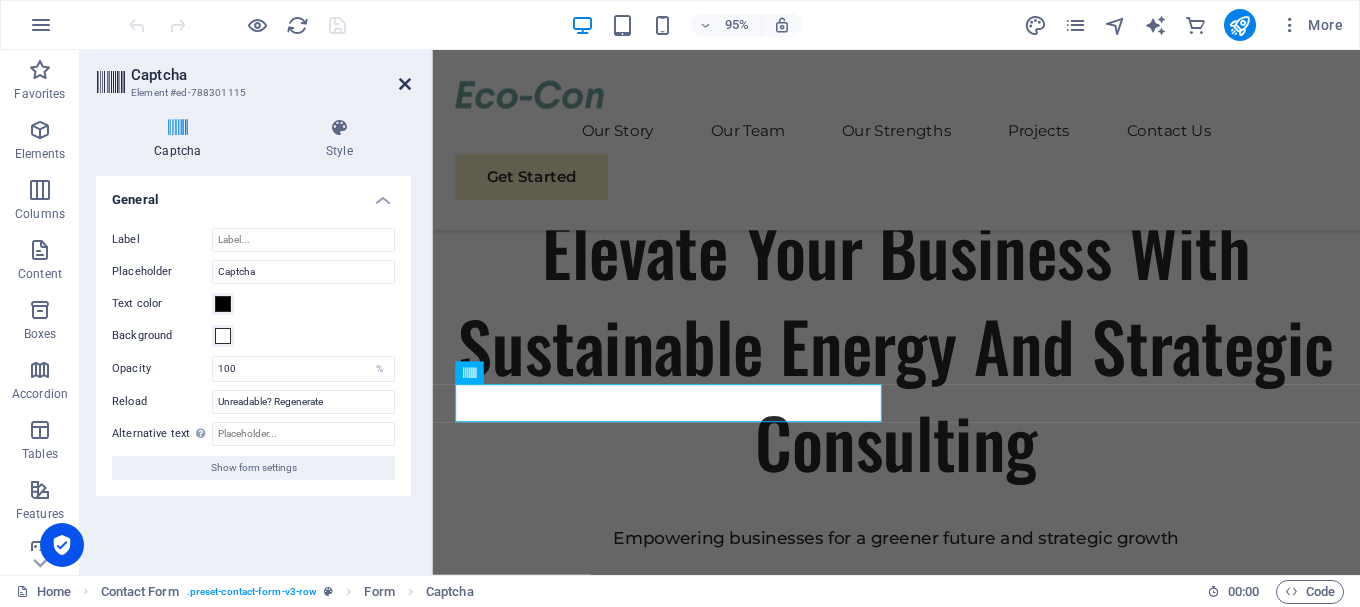 click at bounding box center (405, 84) 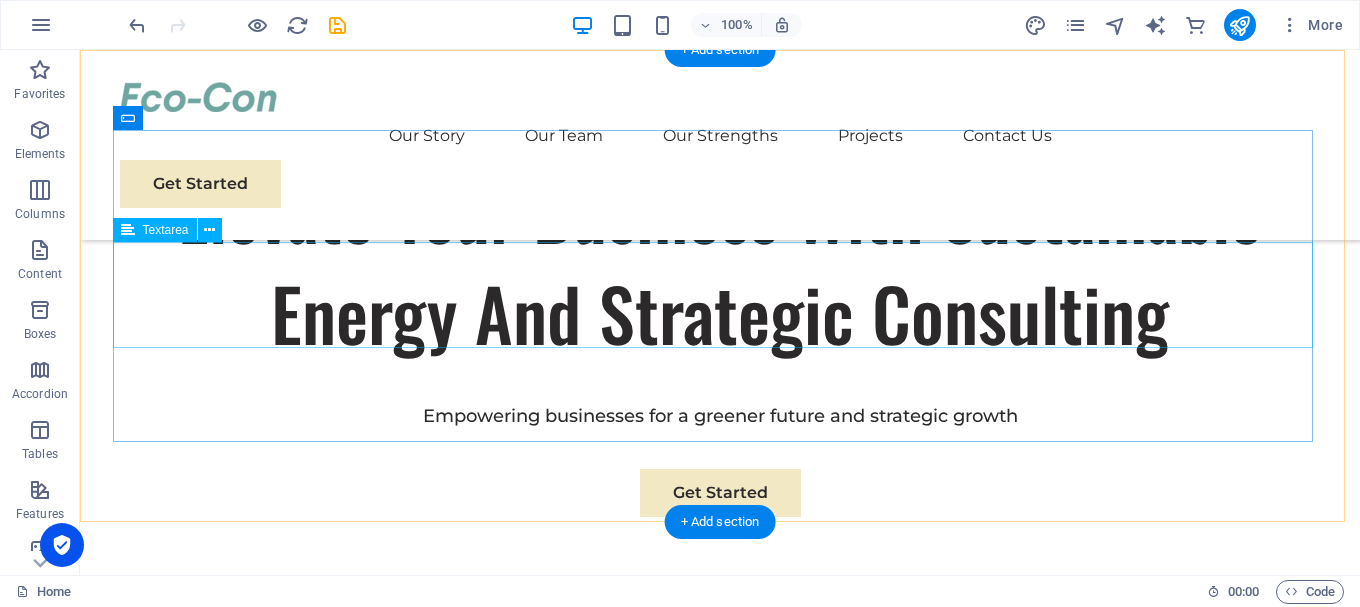 click at bounding box center (720, 870) 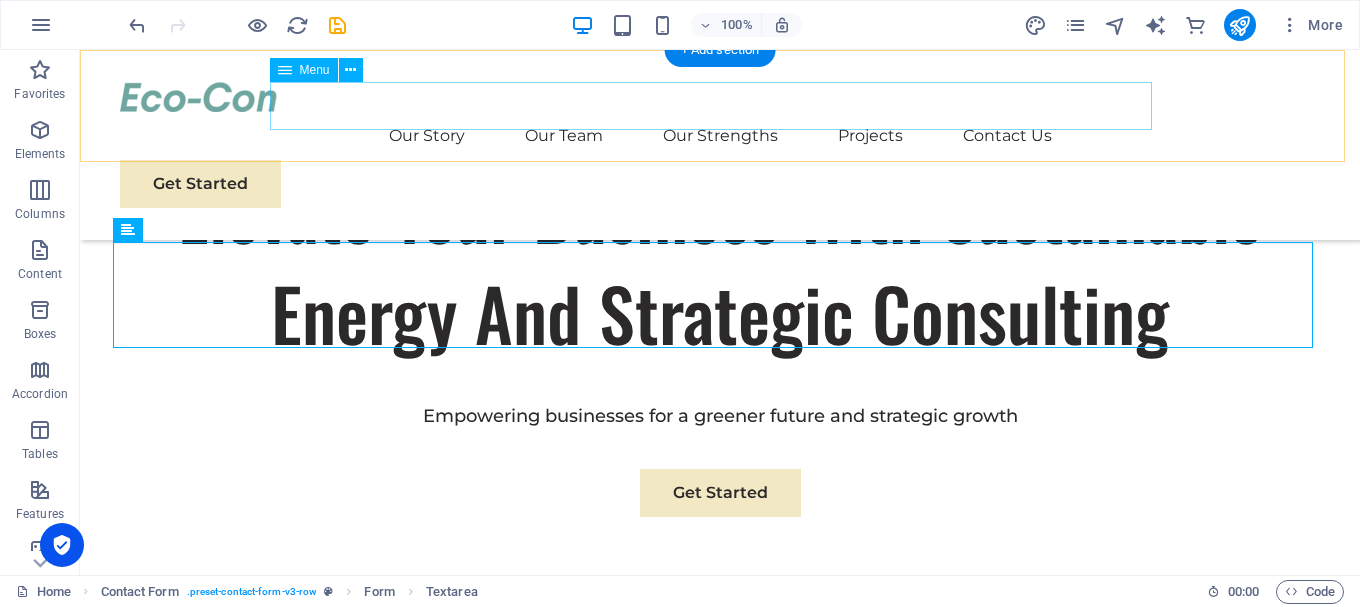click on "Our Story Our Team Our Strengths Projects Contact Us" at bounding box center [720, 136] 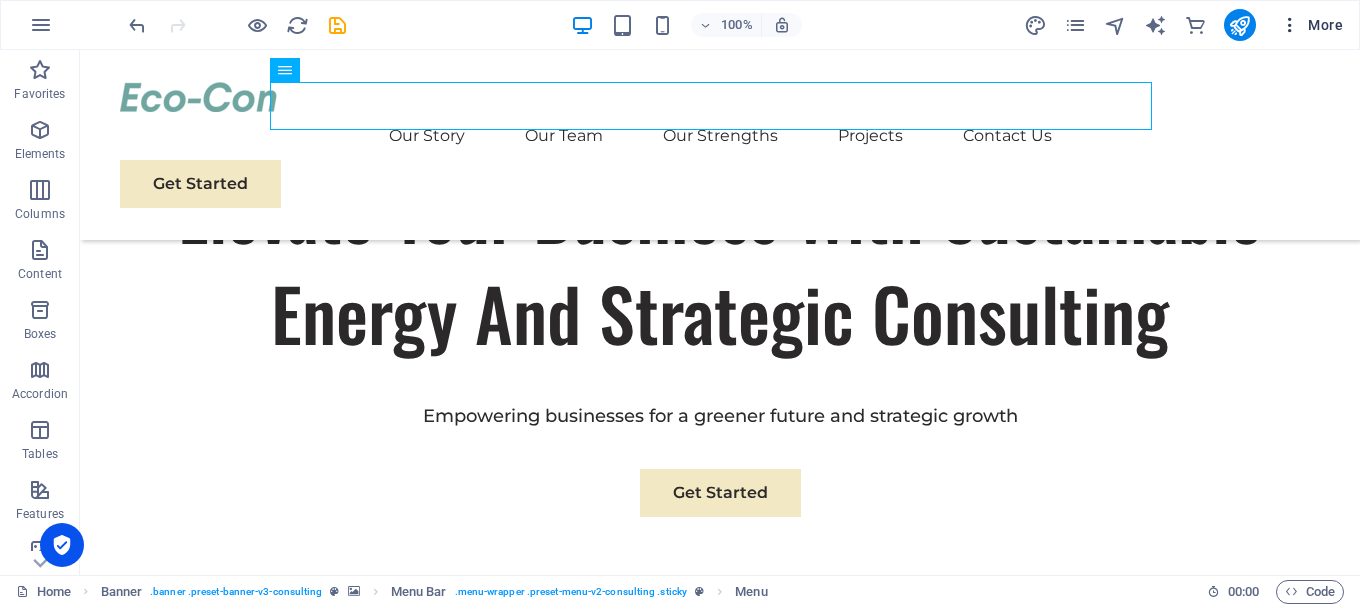 click on "More" at bounding box center (1311, 25) 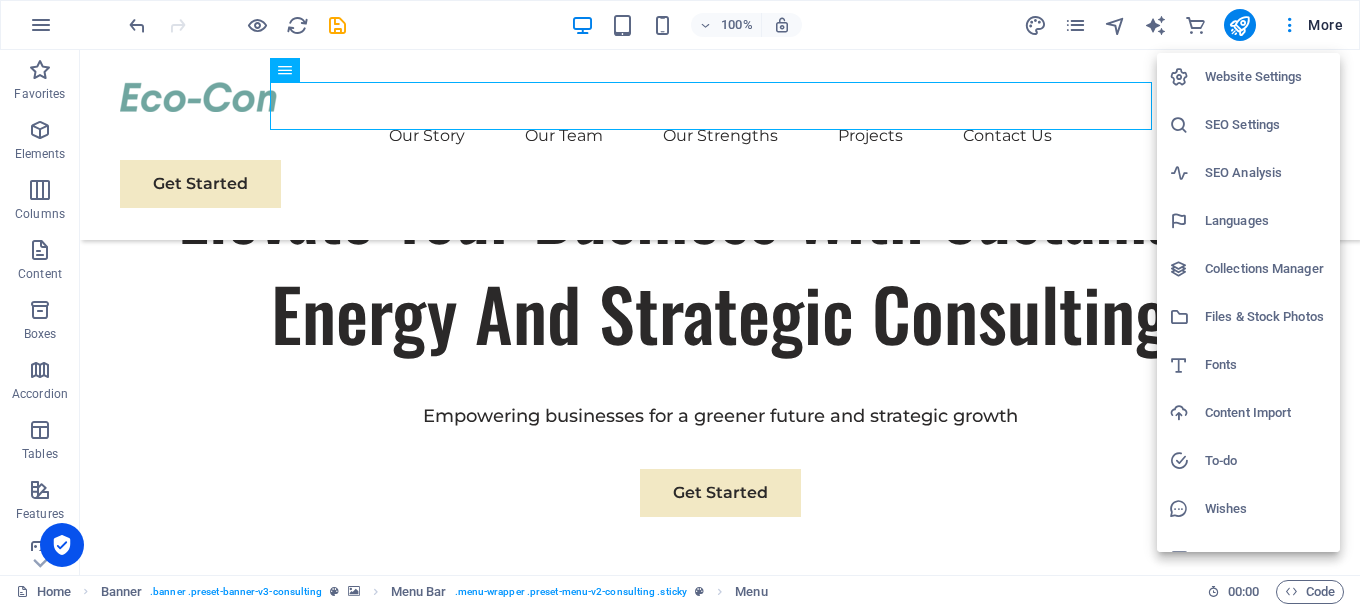 click at bounding box center [680, 303] 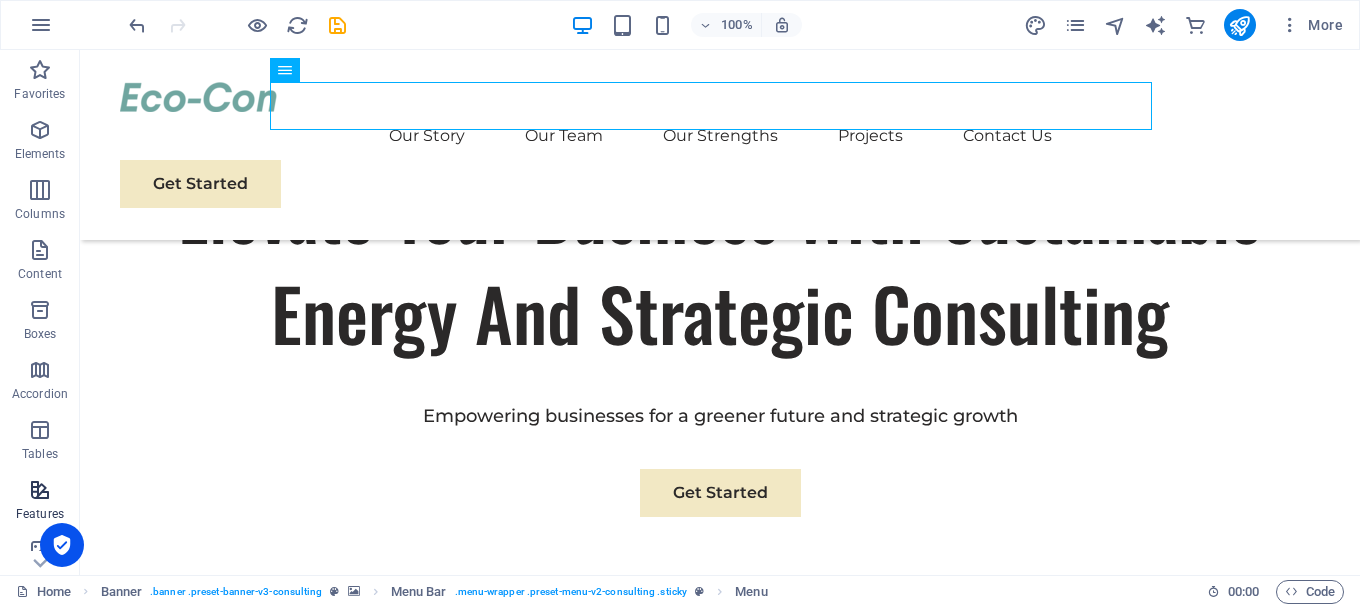 click on "Features" at bounding box center (40, 502) 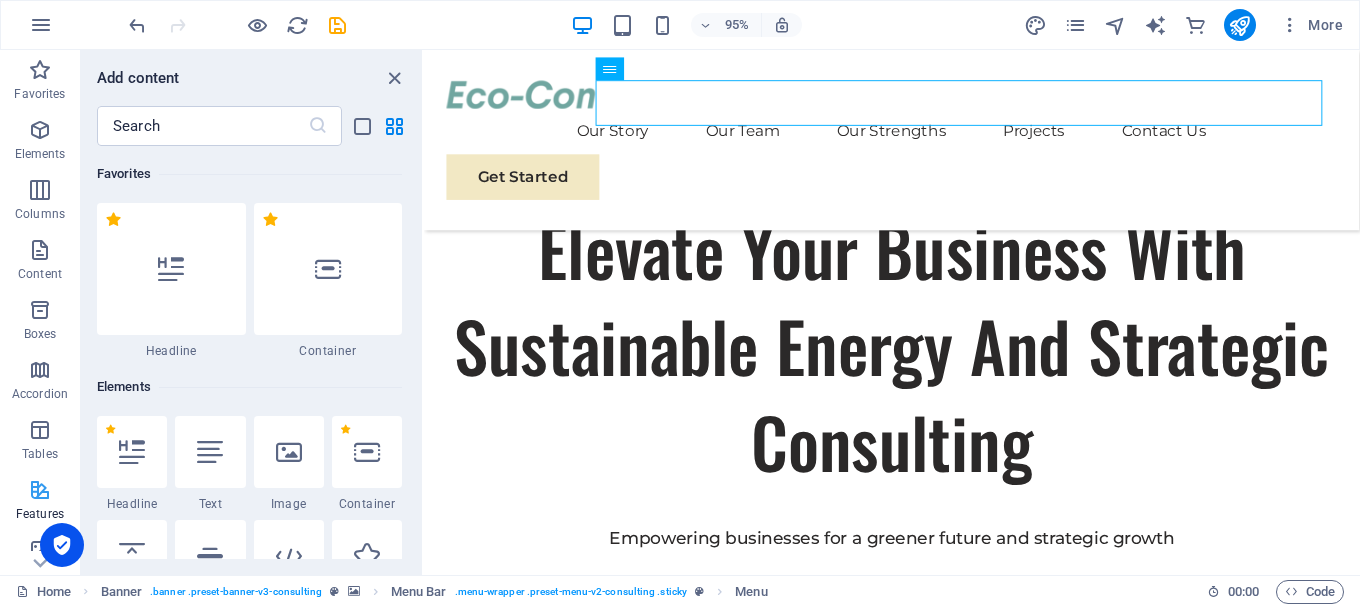 scroll, scrollTop: 884, scrollLeft: 0, axis: vertical 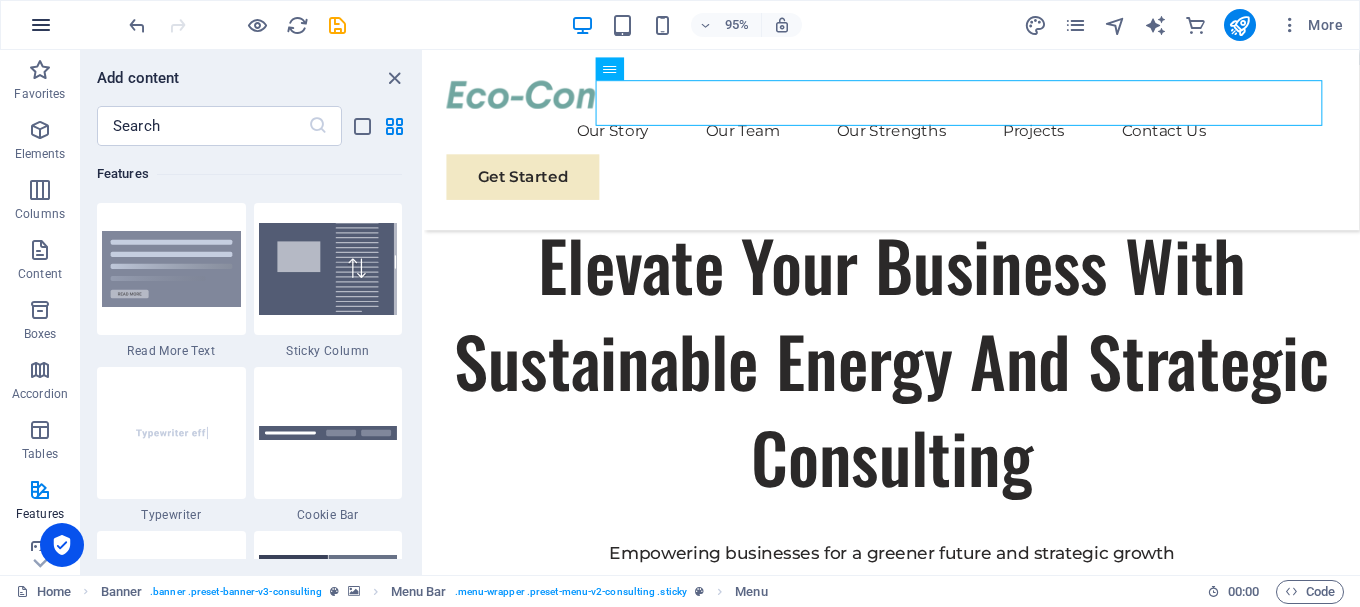 click at bounding box center [41, 25] 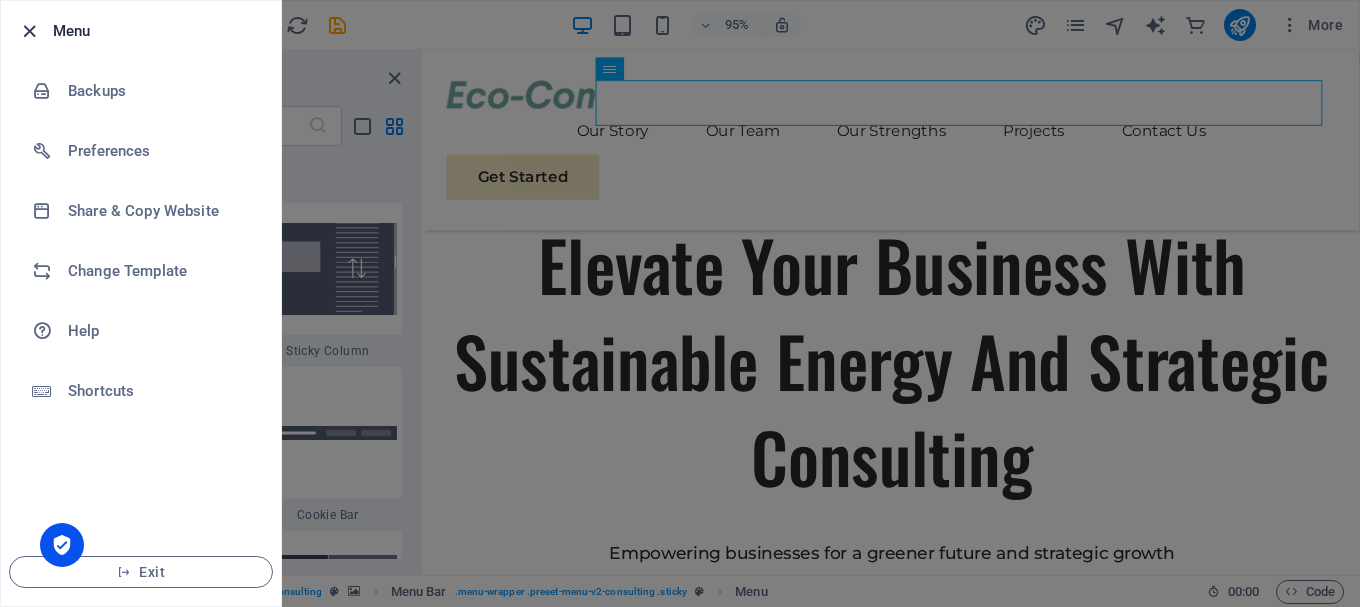 click at bounding box center (29, 31) 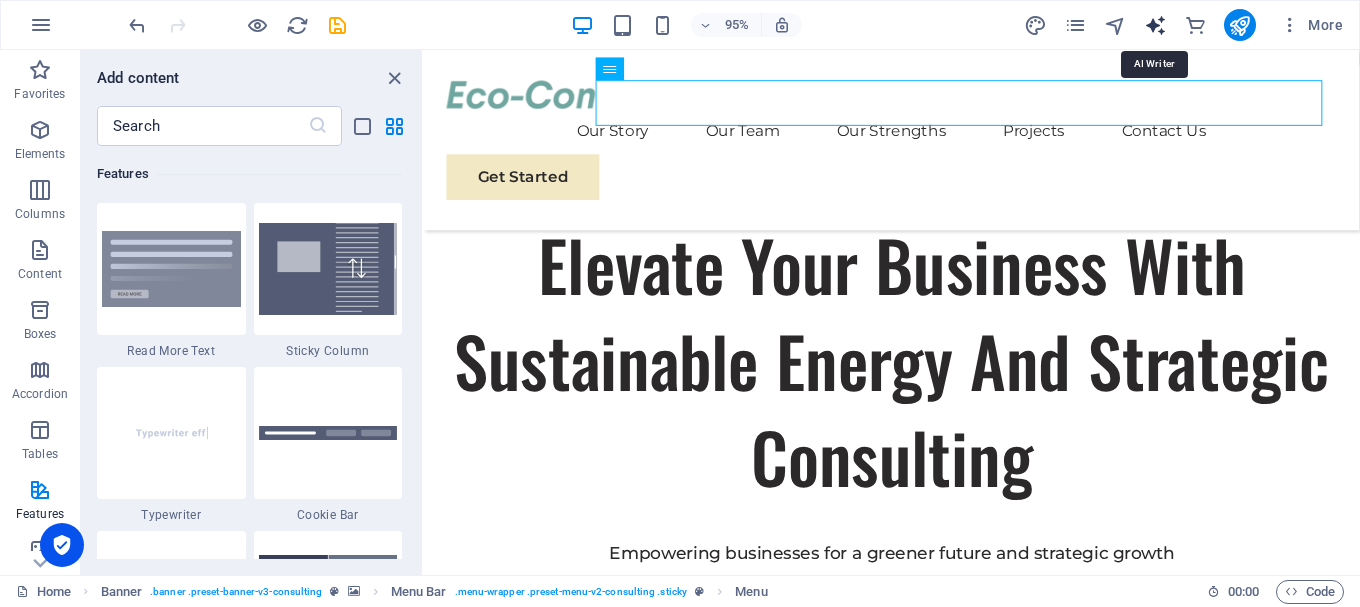 click at bounding box center [1155, 25] 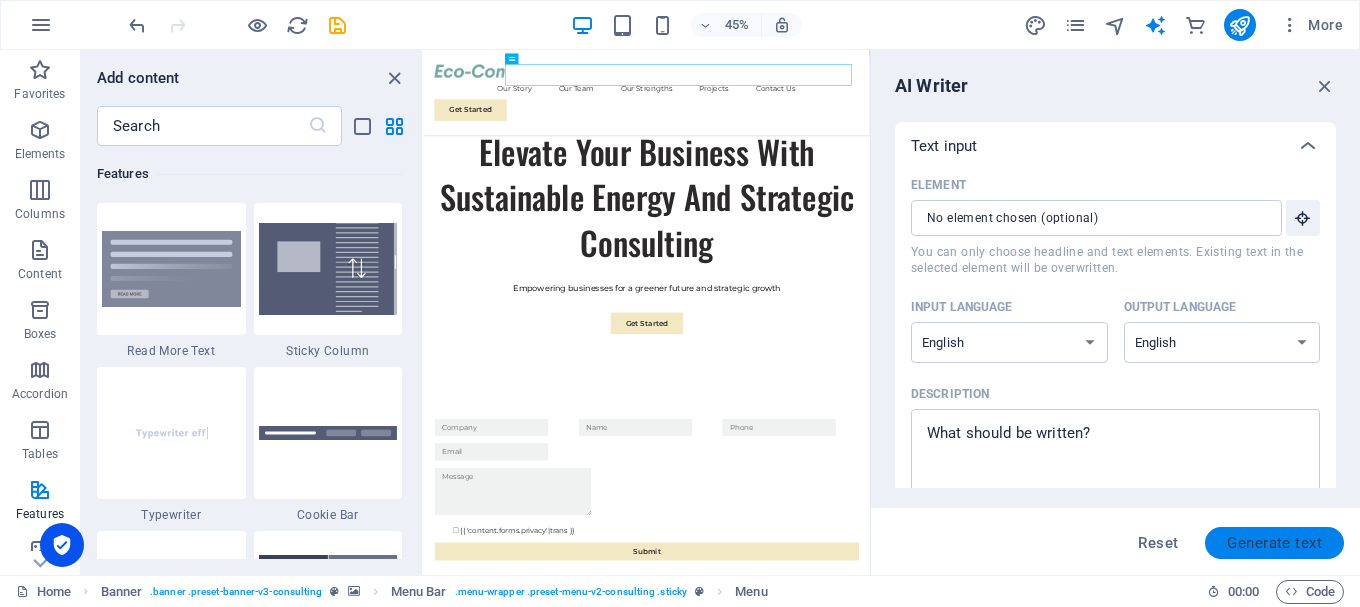 click on "Generate text" at bounding box center (1274, 543) 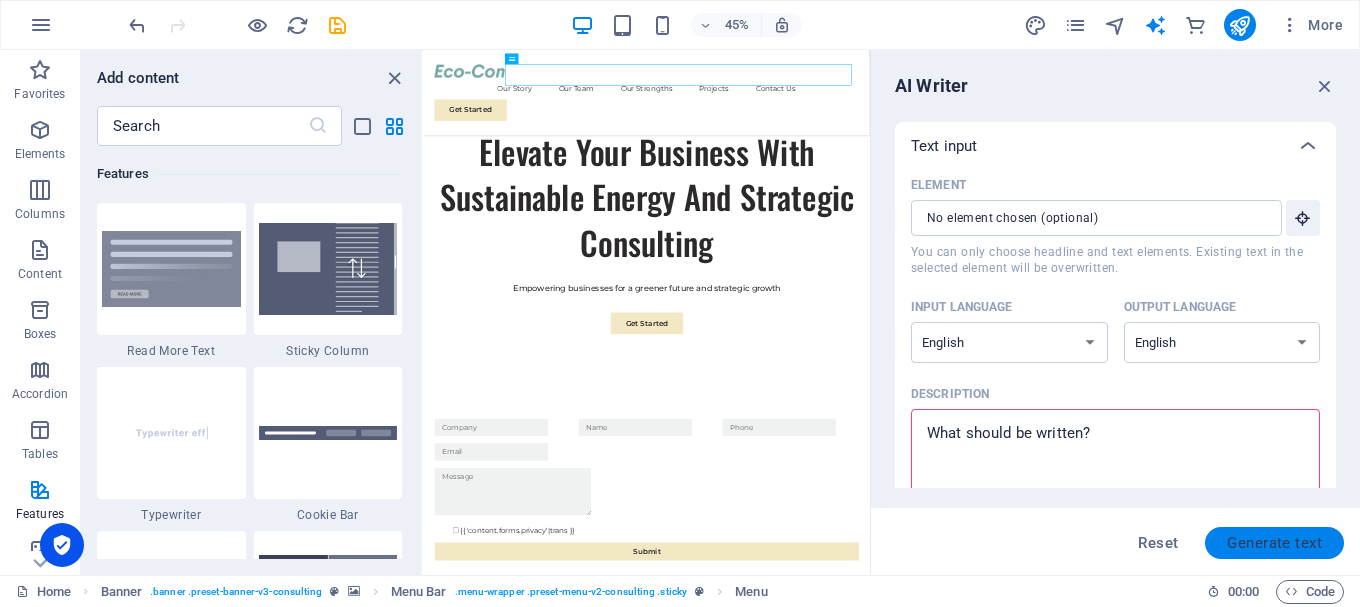 click on "Generate text" at bounding box center (1274, 543) 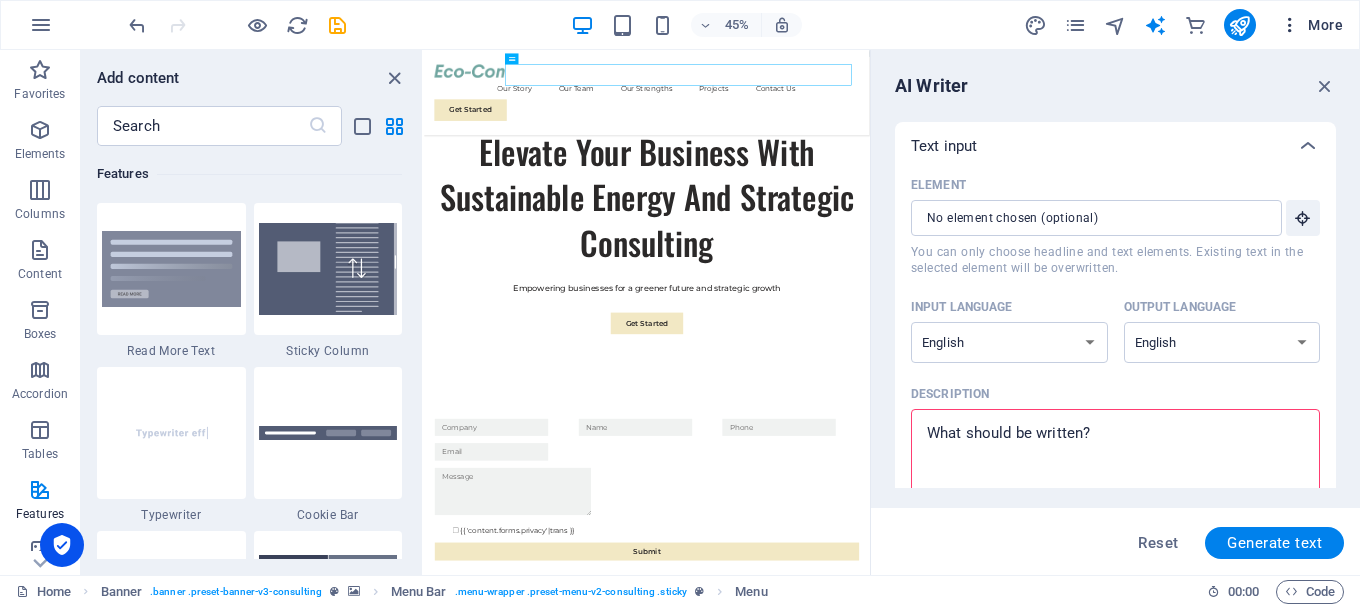 click on "More" at bounding box center (1311, 25) 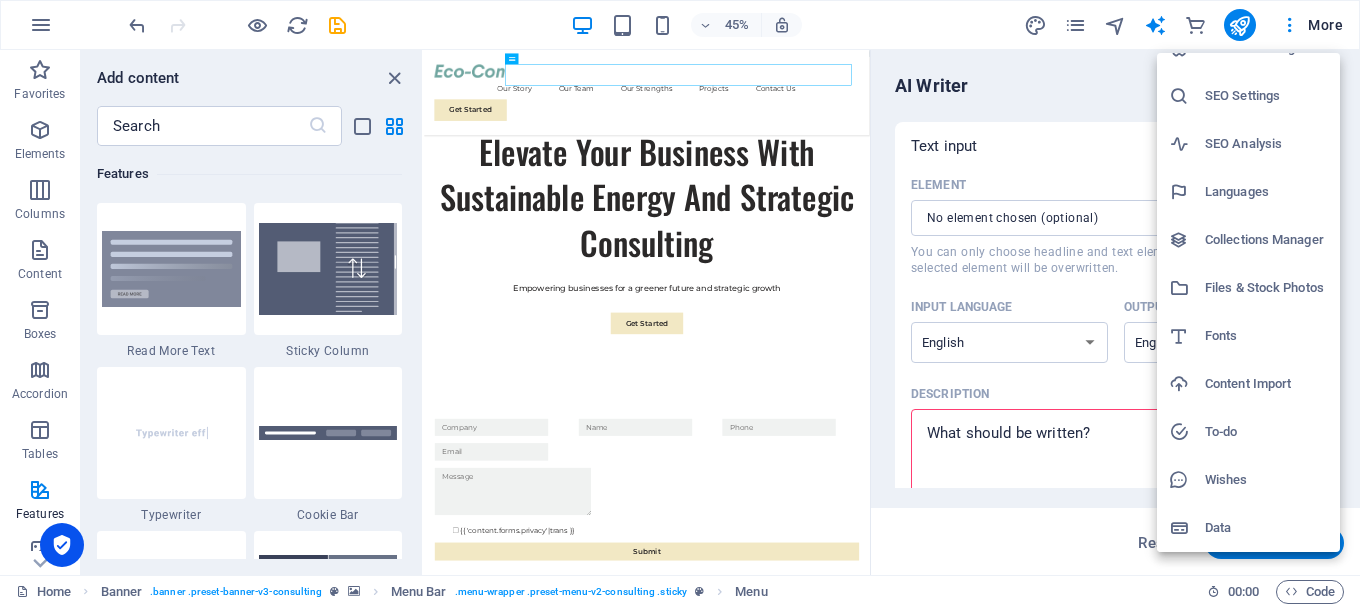 scroll, scrollTop: 0, scrollLeft: 0, axis: both 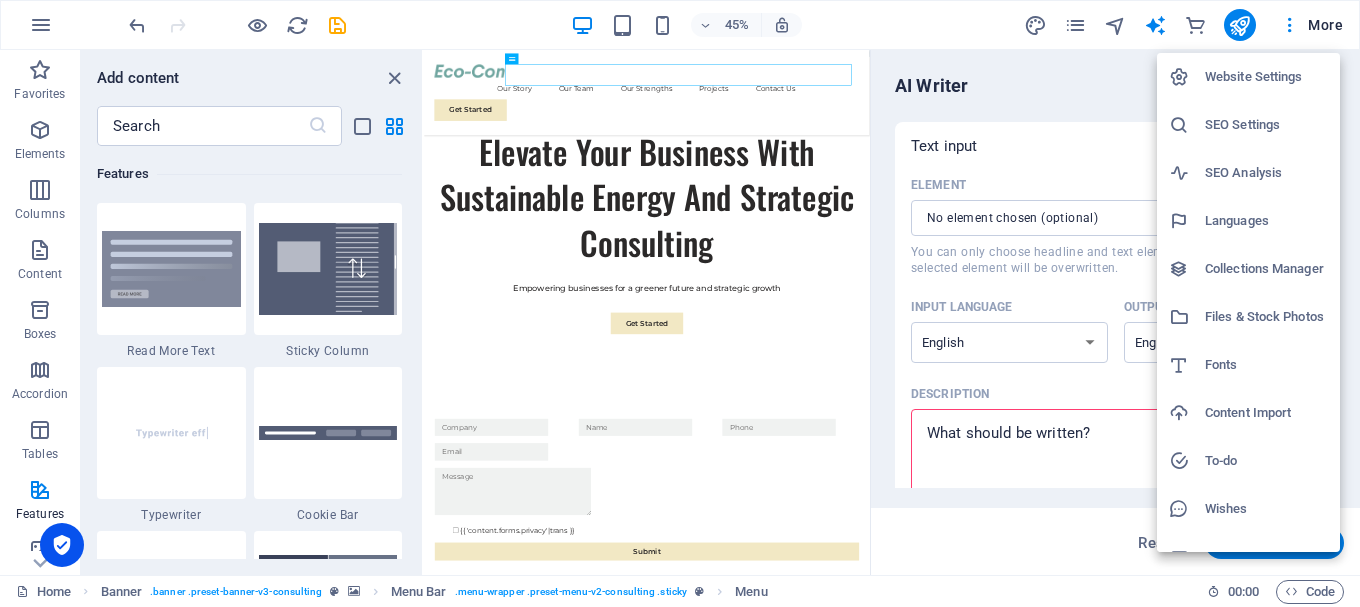 click at bounding box center (680, 303) 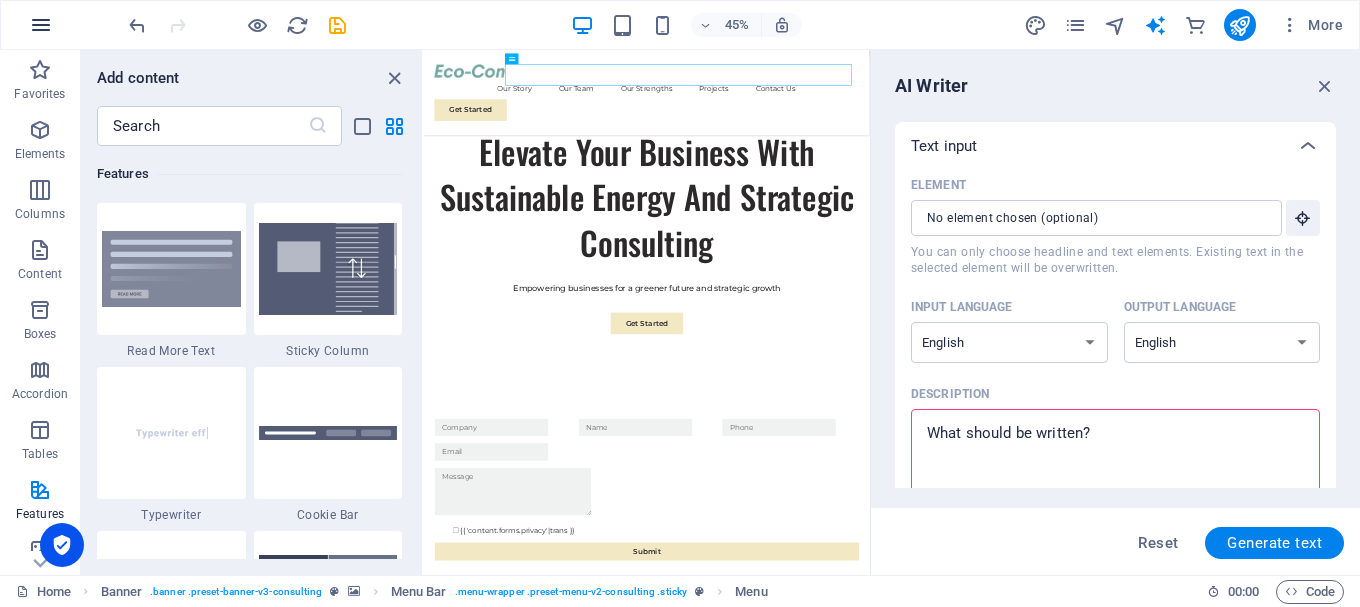 click at bounding box center [41, 25] 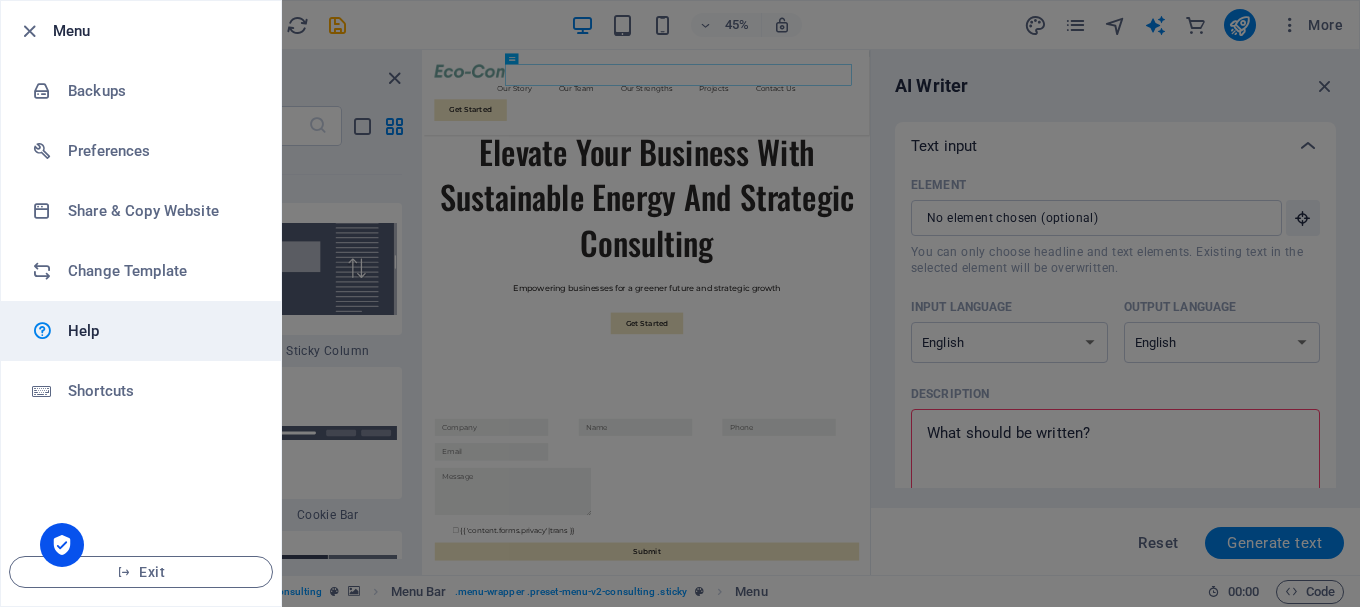 click on "Help" at bounding box center [141, 331] 